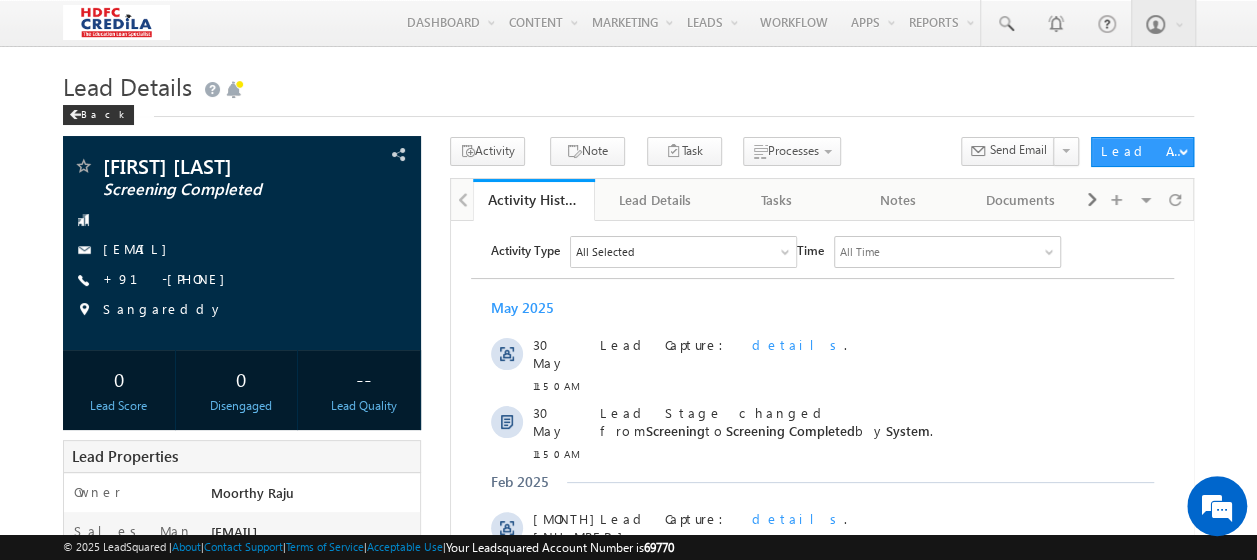 scroll, scrollTop: 0, scrollLeft: 0, axis: both 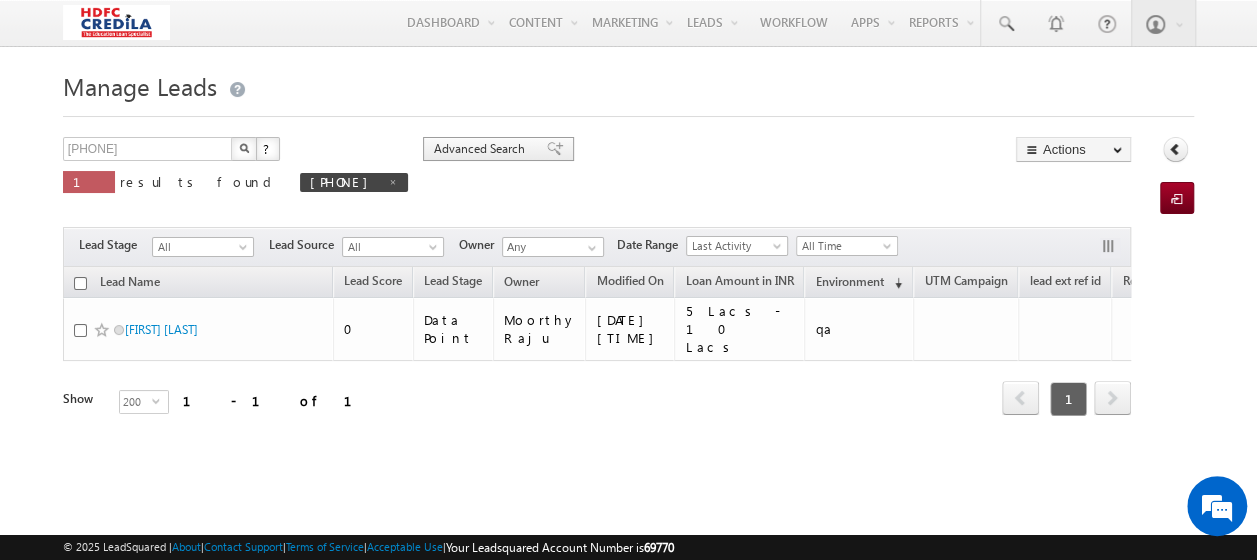 click on "Advanced Search" at bounding box center (482, 149) 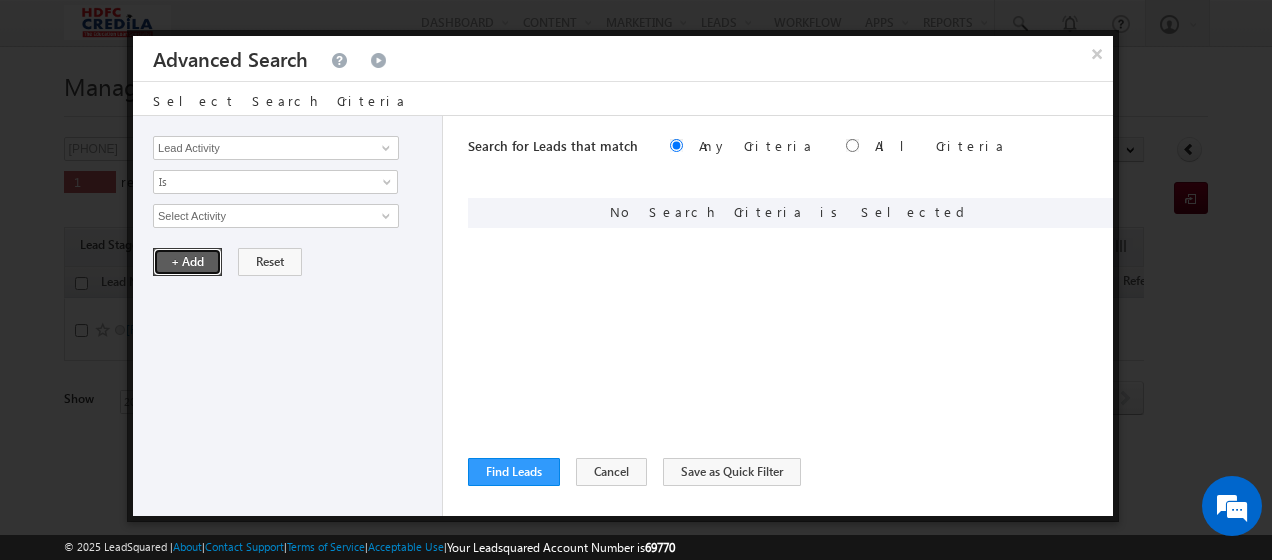 click on "+ Add" at bounding box center [187, 262] 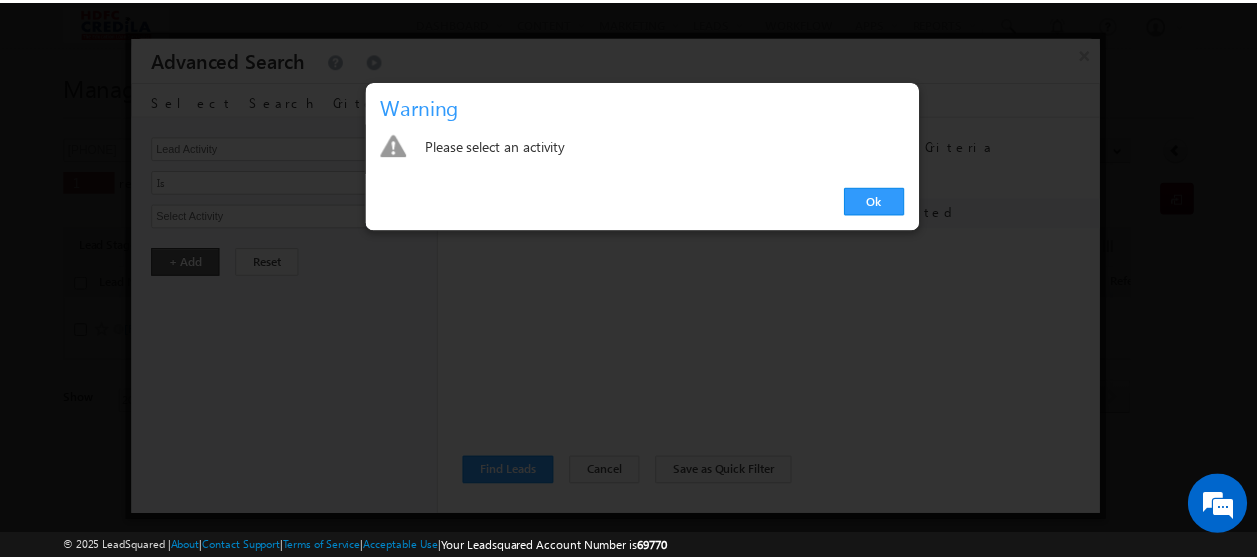 scroll, scrollTop: 0, scrollLeft: 0, axis: both 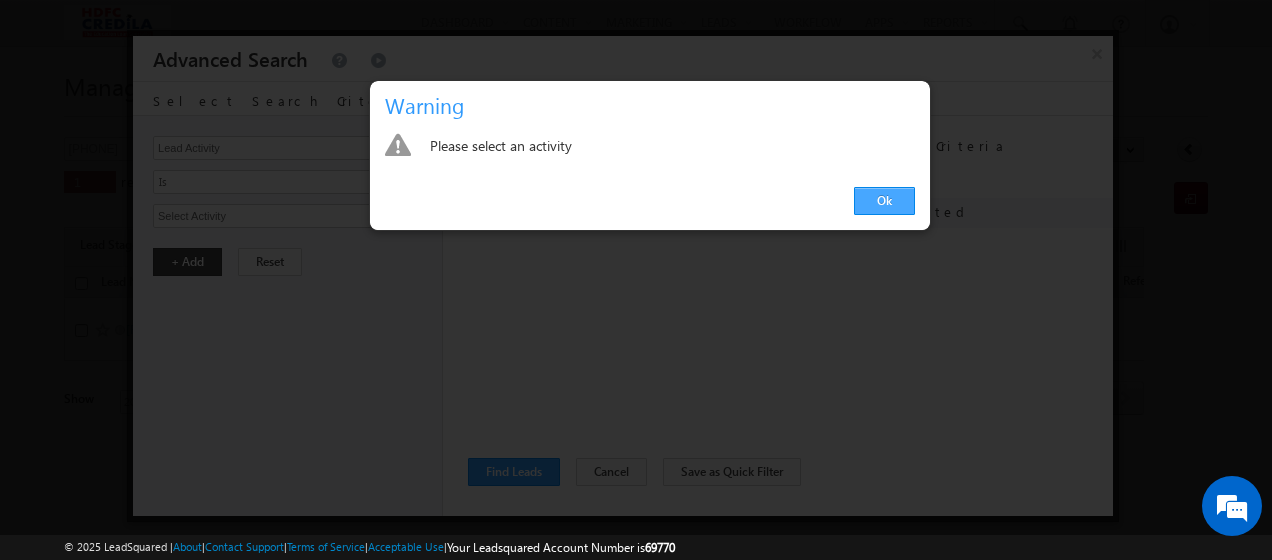 click on "Ok" at bounding box center [884, 201] 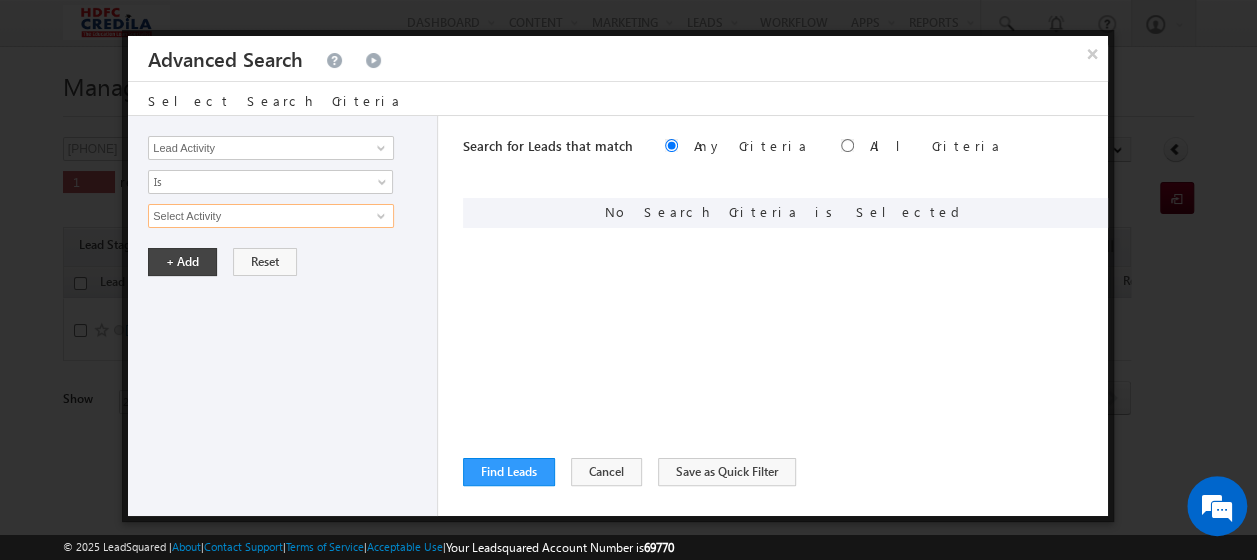 click on "Select Activity" at bounding box center (271, 216) 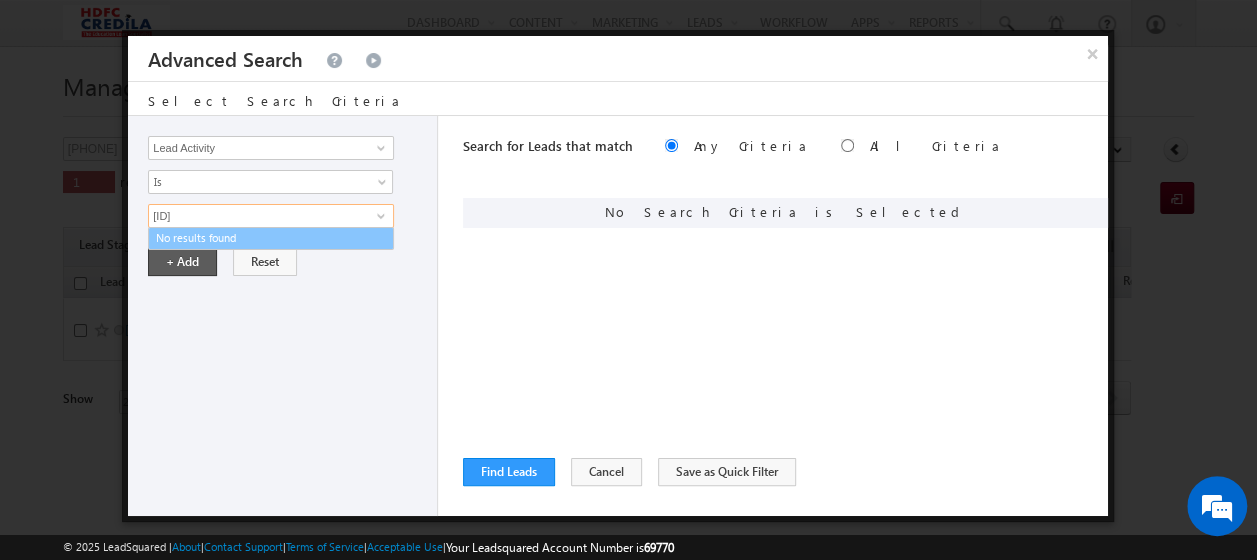 type on "[ID]" 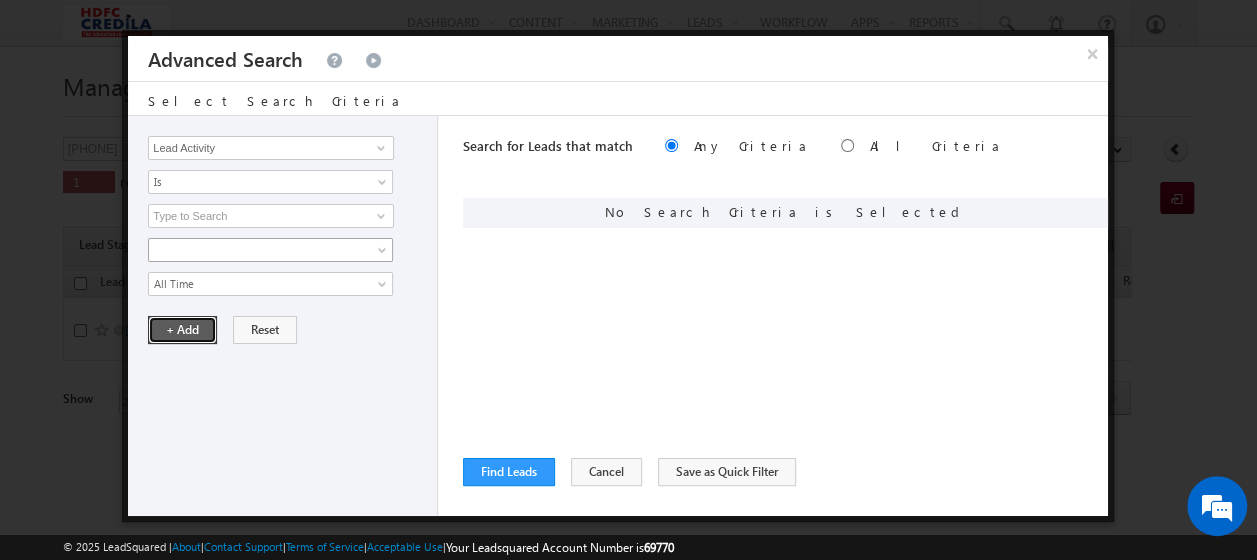 click on "Lead Activity Task Sales Group  Prospect Id ACH EDC ACH status Address 1 Address 2 Admission Status Admission Status EDC Admission Status SUD Agreement Signin Status Agreement Status EDC Application fomr URL - Status Application fomr URL - Application form Application fomr URL - ID Application ID Application Number Call Disposition Call Sub Disposition Can Offer Collateral Security Cersai status City Company Consent Consent to Communicate Conversion Referrer URL Country Country of Study Course Type Created By Id Created On Current Opt In Status Do Not Call Do Not Email Do Not SMS Do Not Track DRF Status DRF Submission EDC Email Employment FI EDC Employment FI Verification Engagement Score Environment Error for Phone Call Error for Phone Call Sales Error PhoneCall Expected Disbursement date Follow Up Required for SUD Incoming Lead Stage Insurance application status Insurance Application Submission EDC Is Portal User Job Title KYC EDC KYC status Last Activity Last Activity Date" at bounding box center [283, 316] 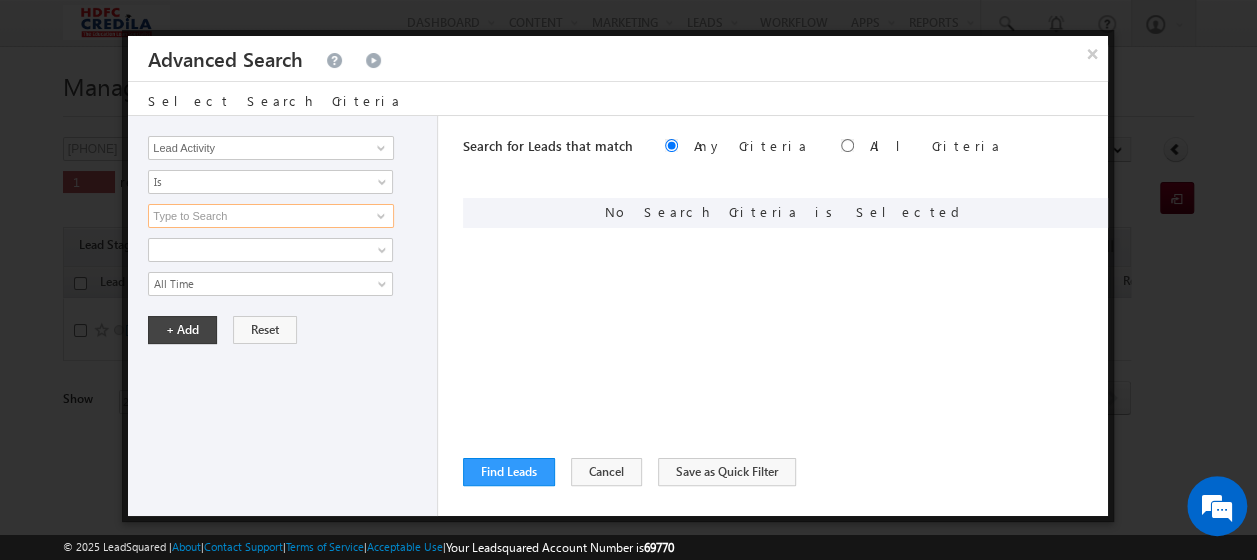 click at bounding box center [271, 216] 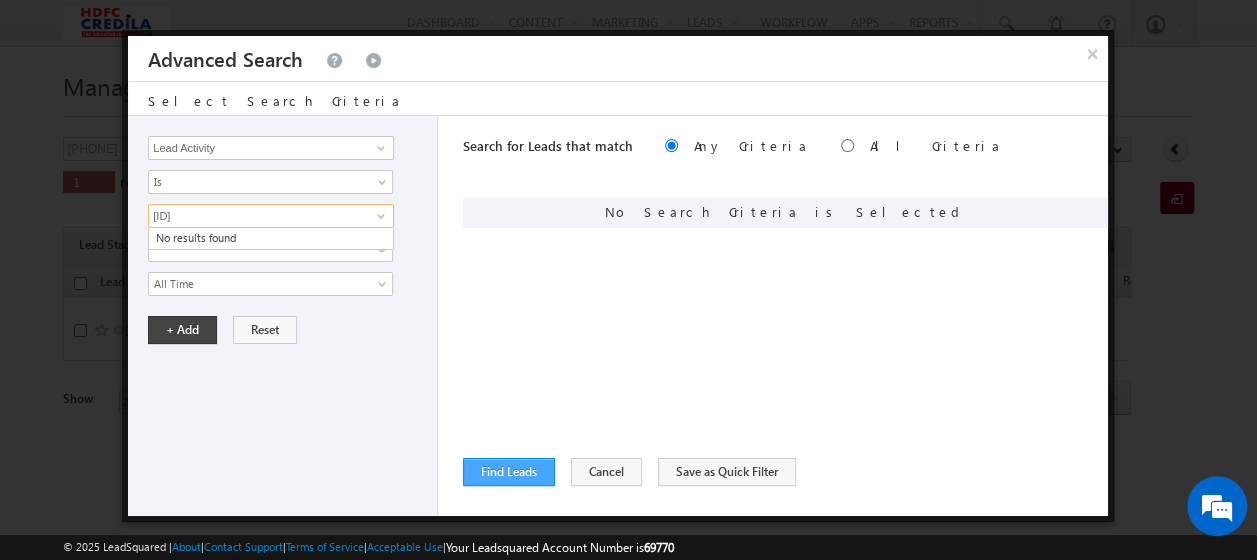 type on "[ID]" 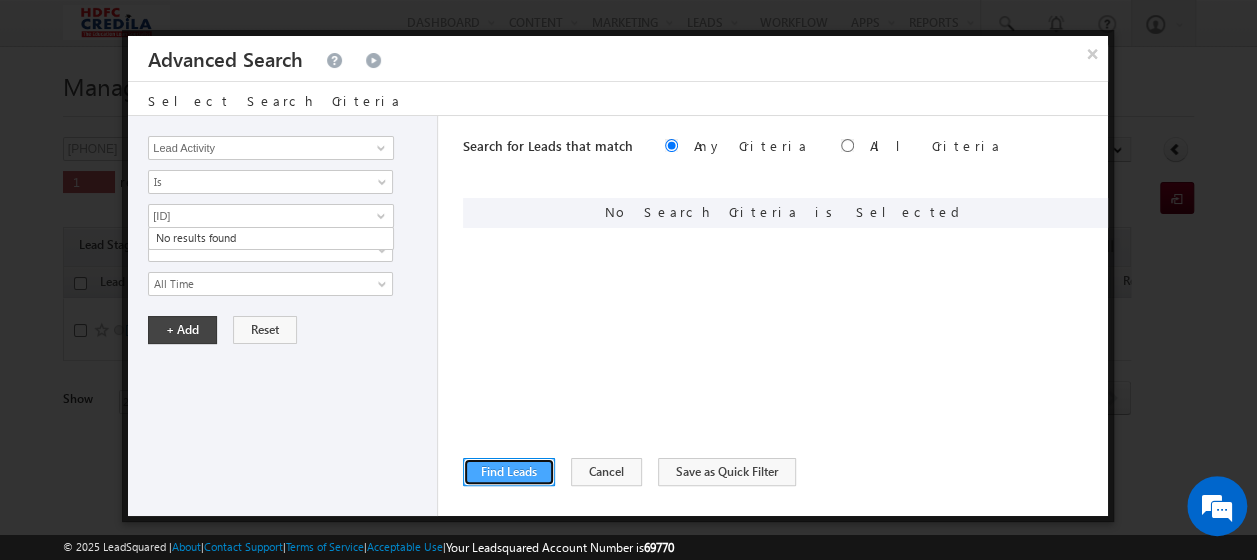type 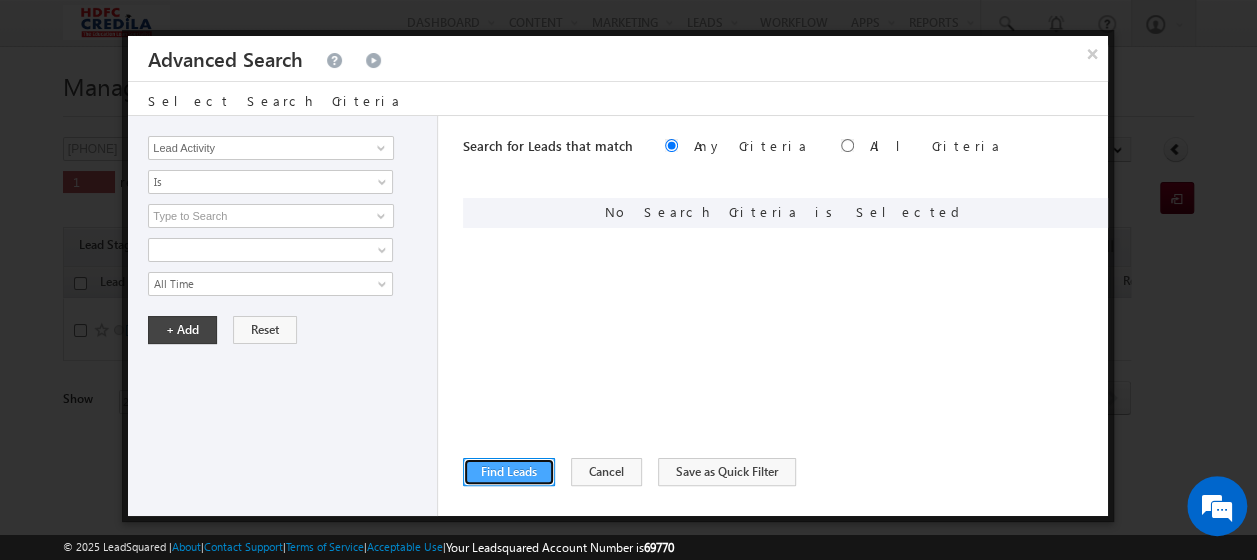 click on "Find Leads" at bounding box center (509, 472) 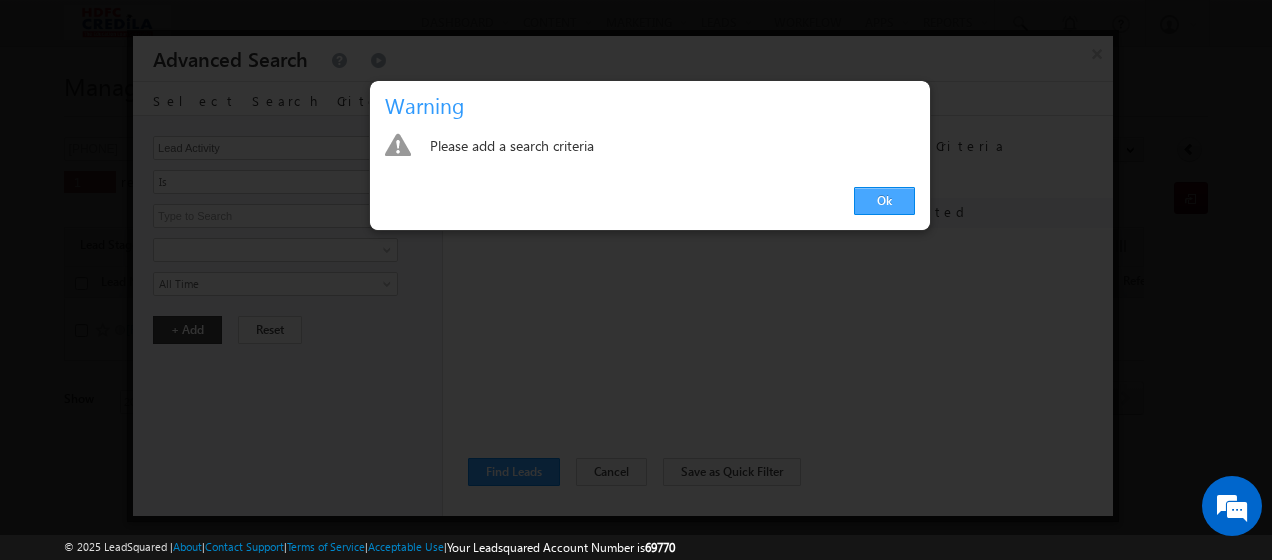 click on "Ok" at bounding box center [884, 201] 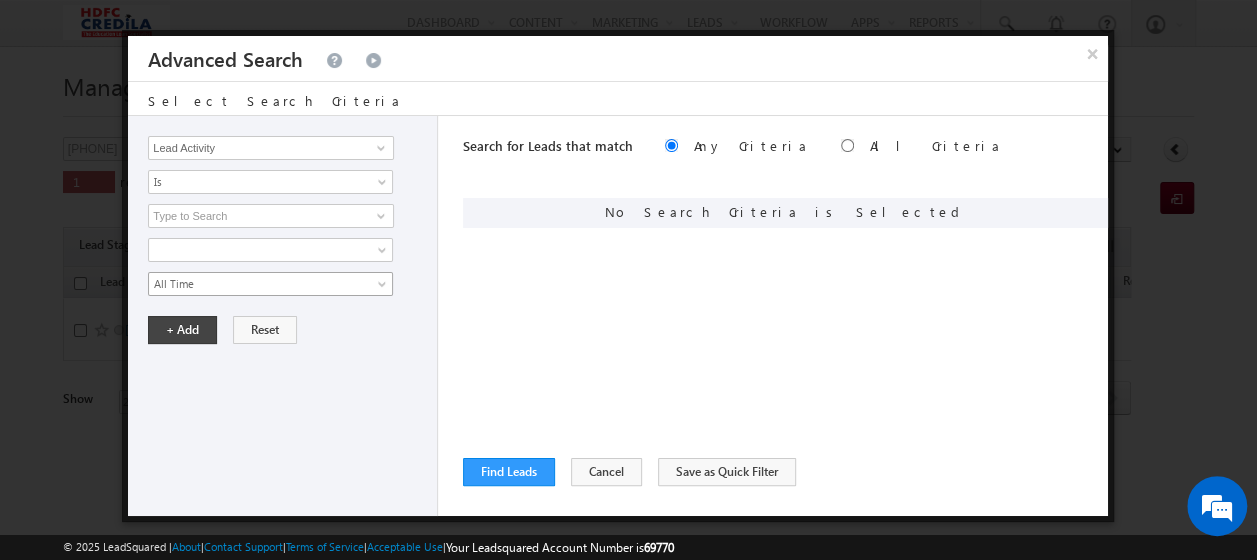 click on "All Time" at bounding box center [257, 284] 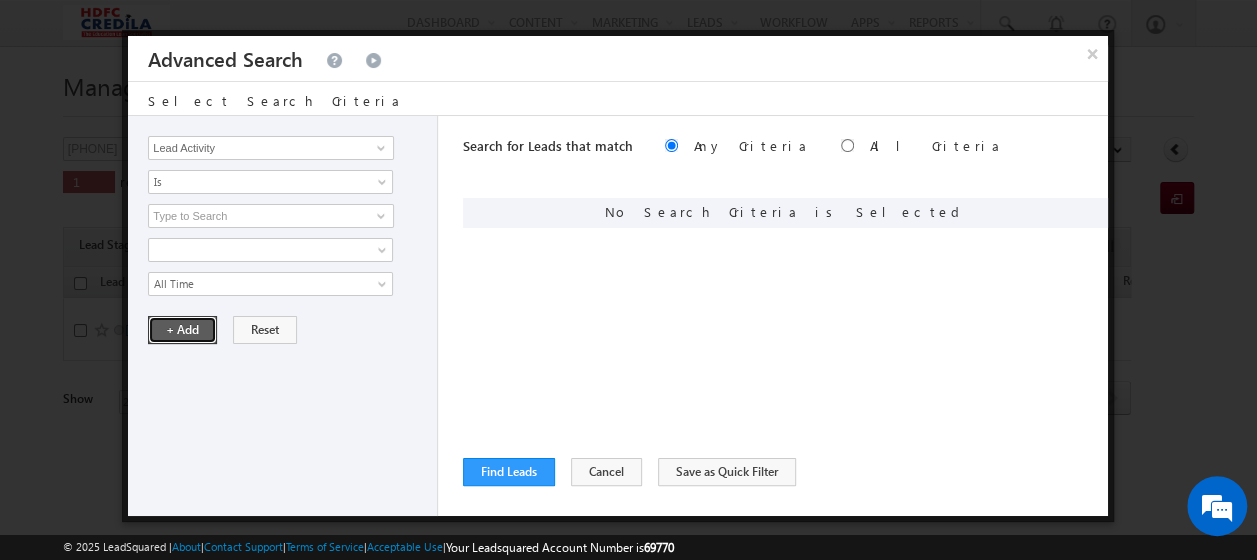 click on "+ Add" at bounding box center (182, 330) 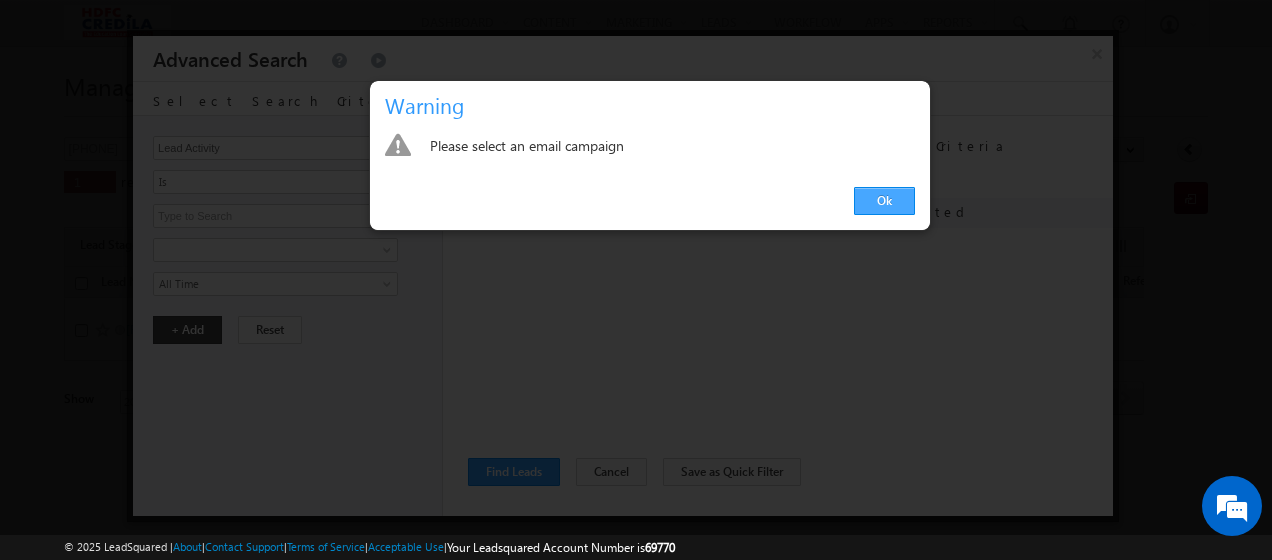 click on "Ok" at bounding box center [884, 201] 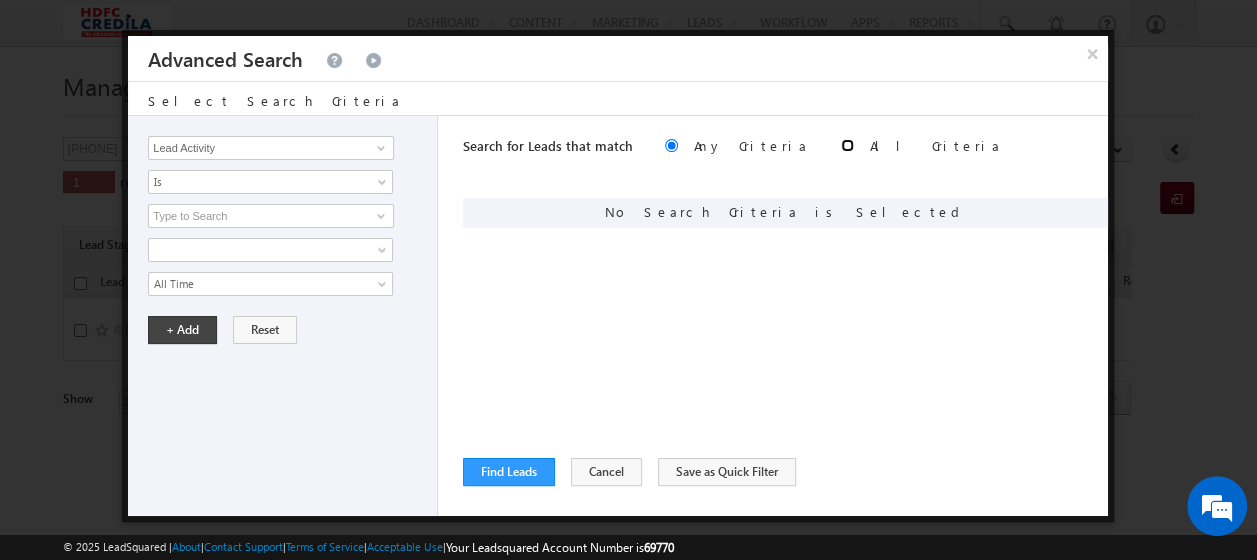 click at bounding box center (847, 145) 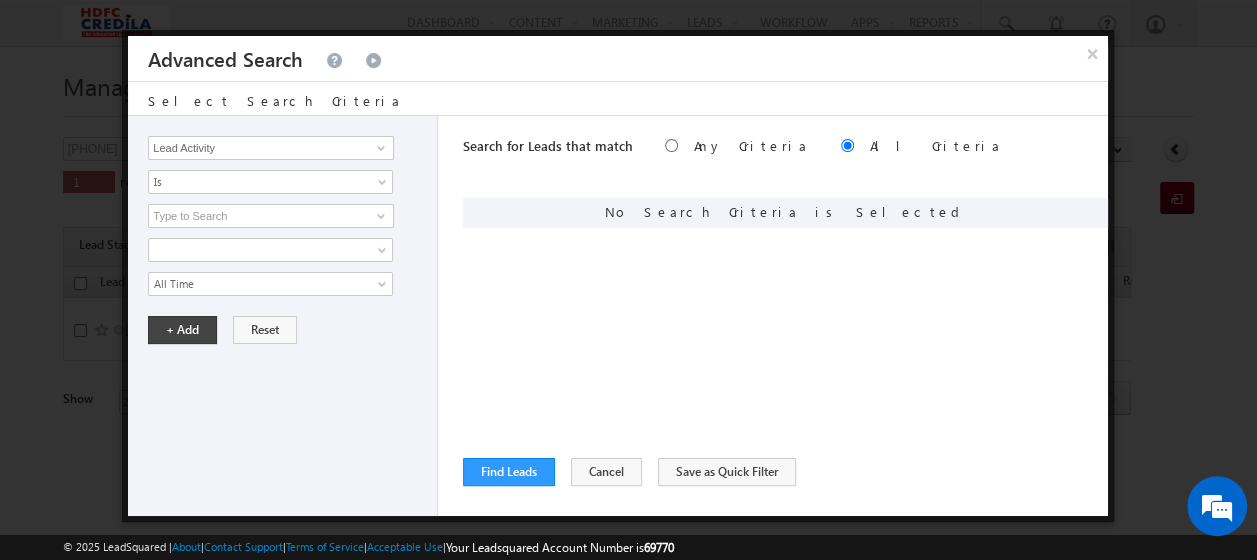 click on "Notes   All Time Custom Yesterday Today Tomorrow Last Week This Week Next Week Last Month This Month Next Month Last 7 Days Last 30 Days Last N Next N Days All Time Days Hours Go" at bounding box center (287, 267) 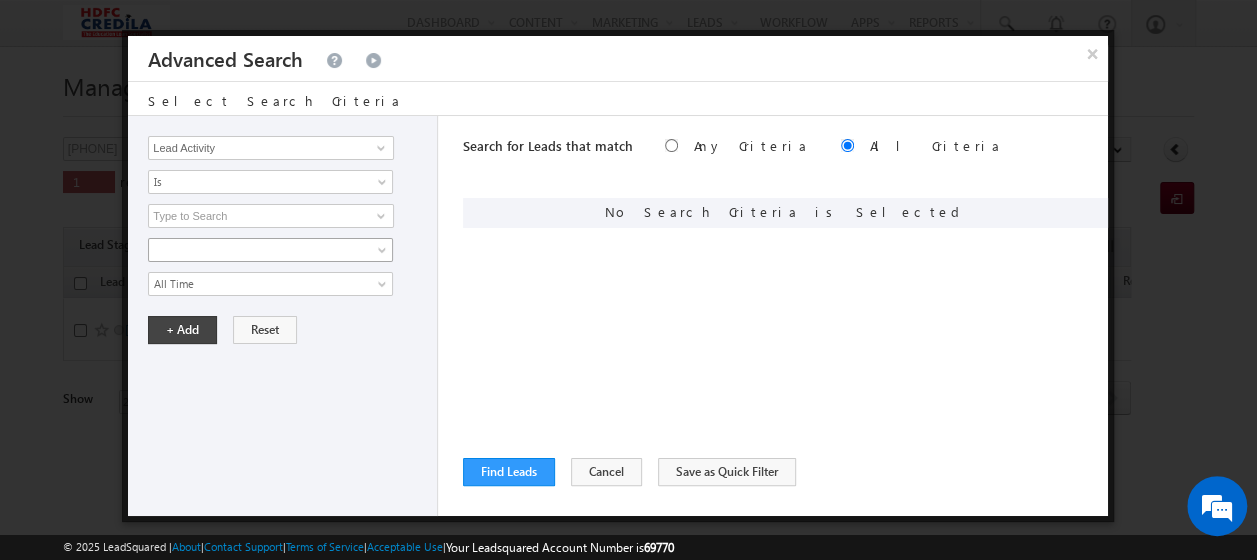 click at bounding box center [257, 250] 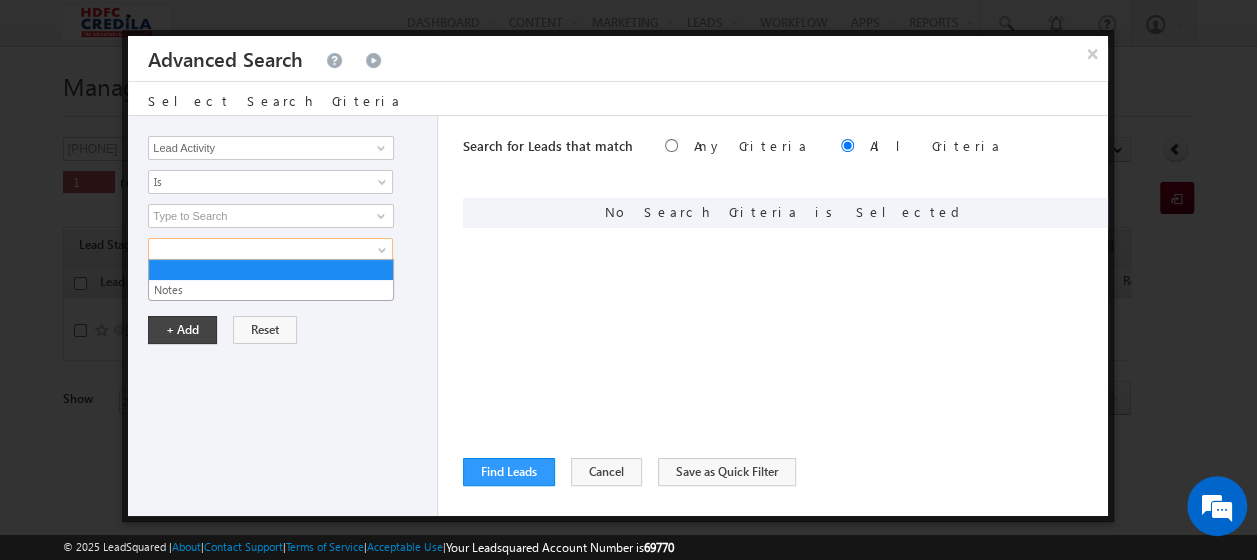 click at bounding box center [257, 250] 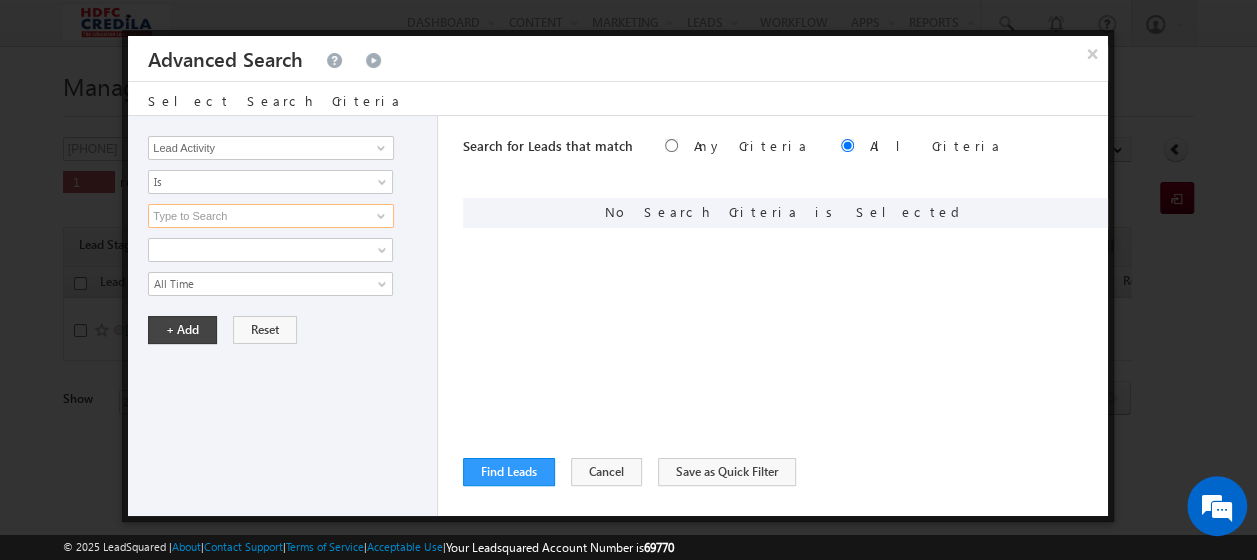 click at bounding box center (271, 216) 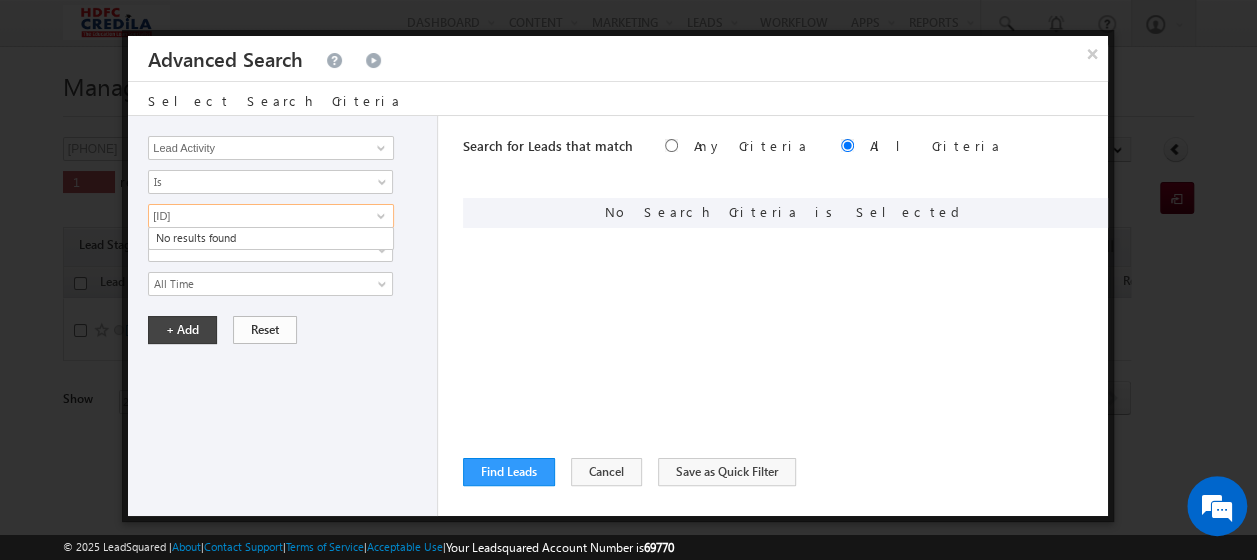 type on "L231214000006" 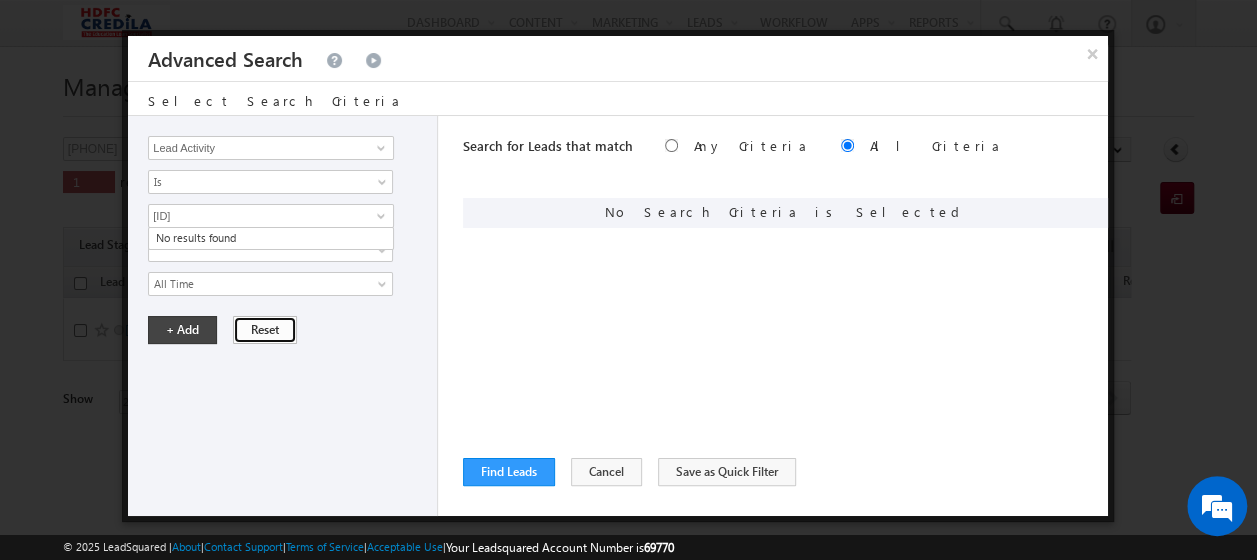 type 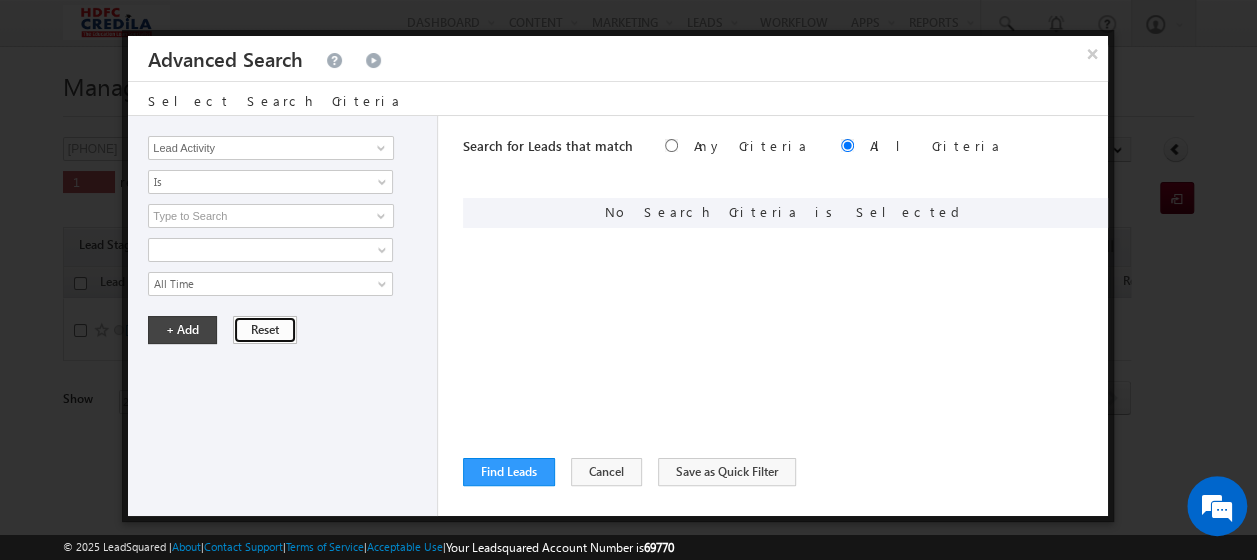 click on "Reset" at bounding box center (265, 330) 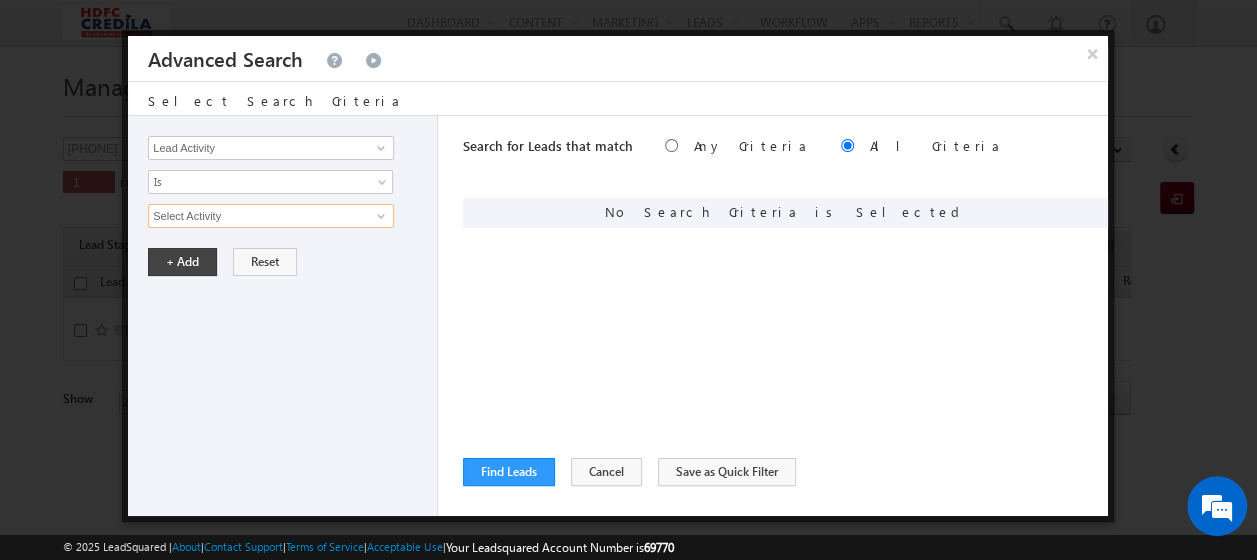 click on "Select Activity" at bounding box center [271, 216] 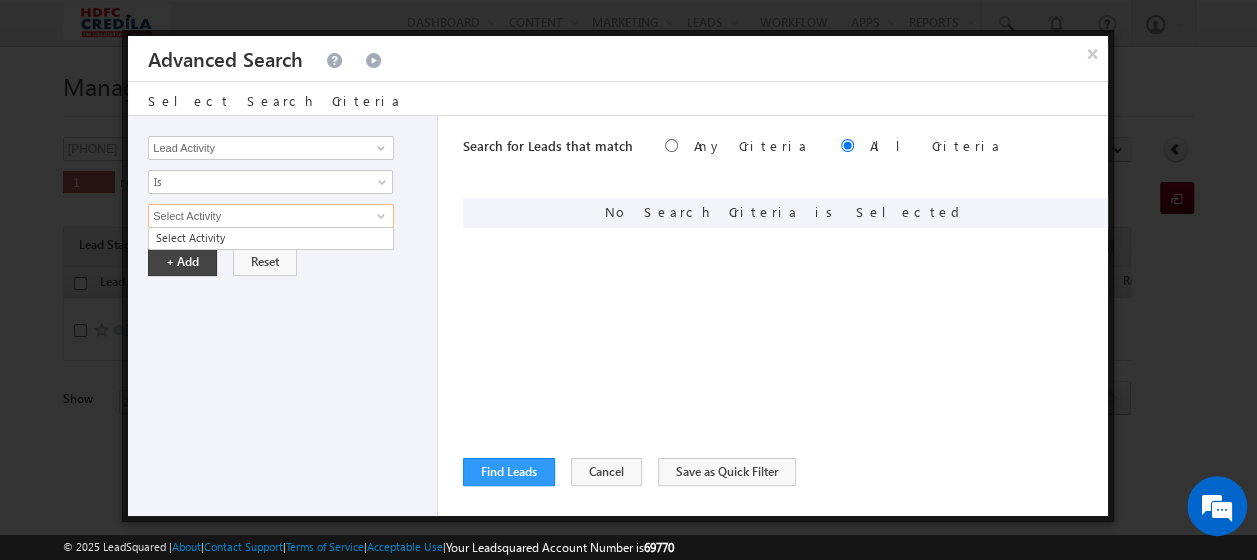 paste on "L231214000006" 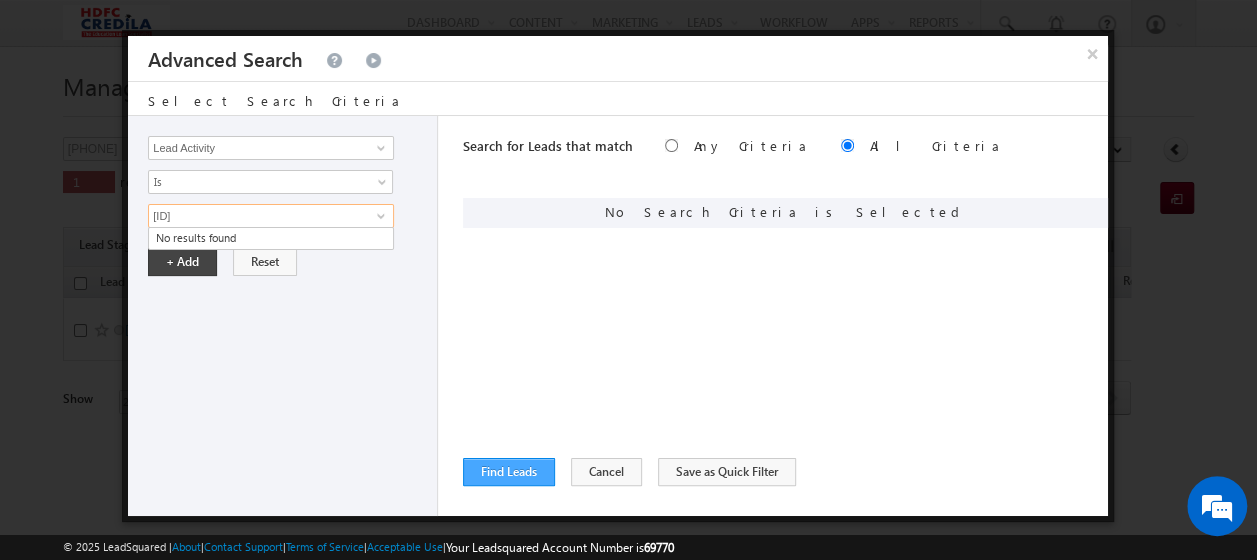 type on "L231214000006" 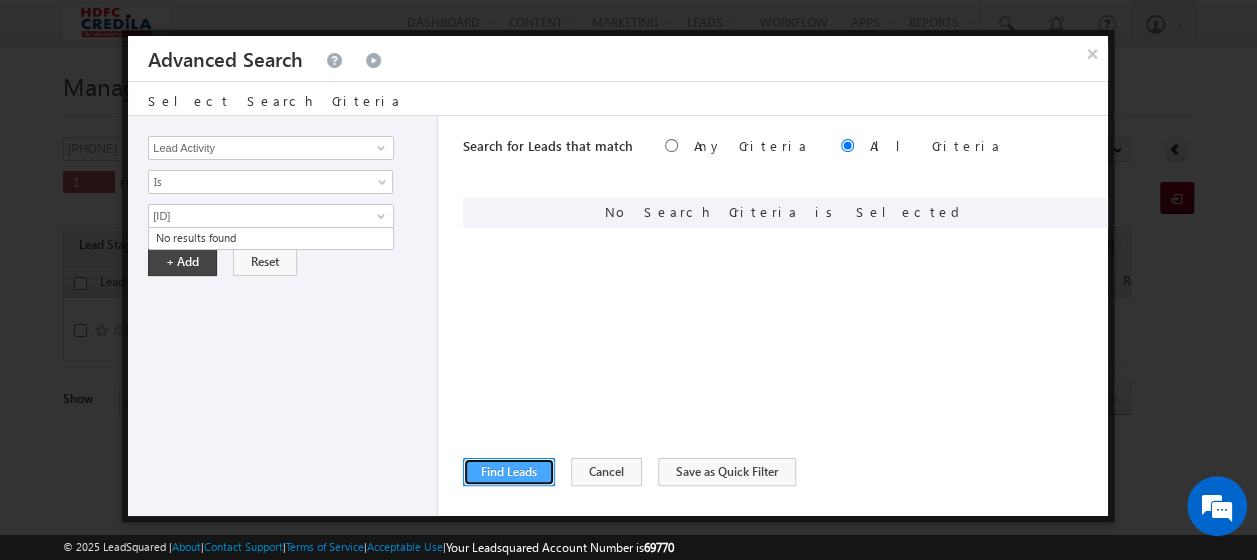 type 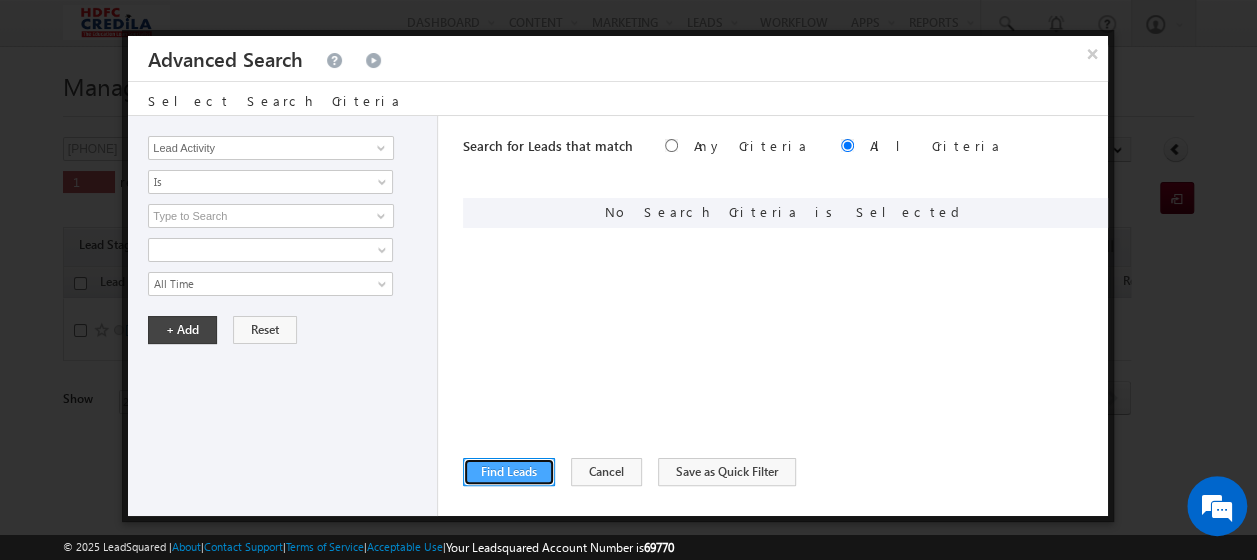 click on "Find Leads" at bounding box center (509, 472) 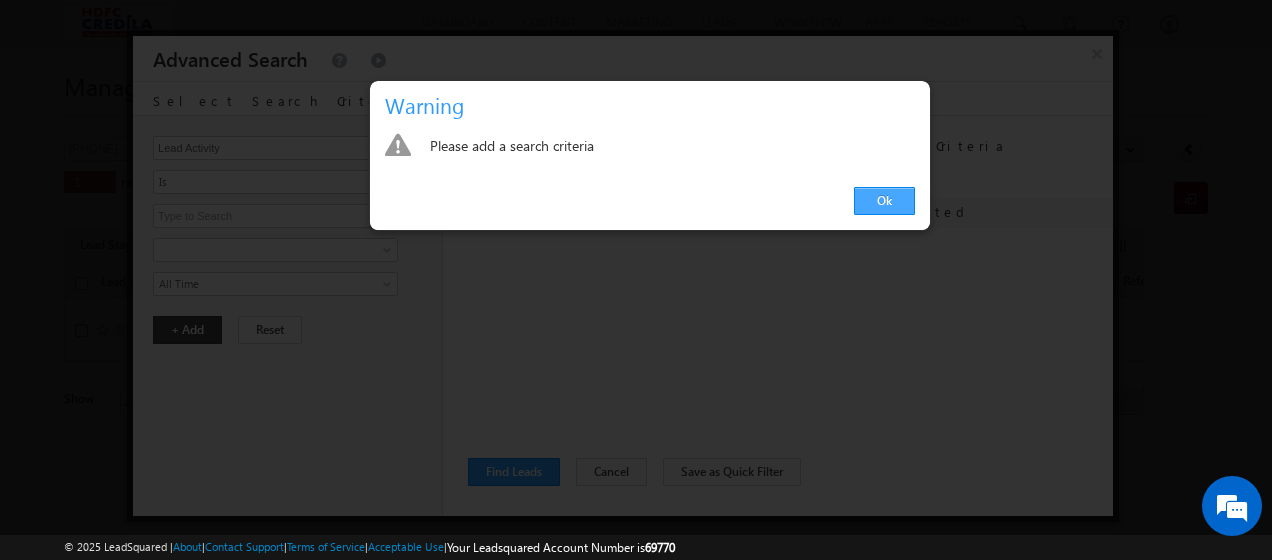 click on "Ok" at bounding box center (884, 201) 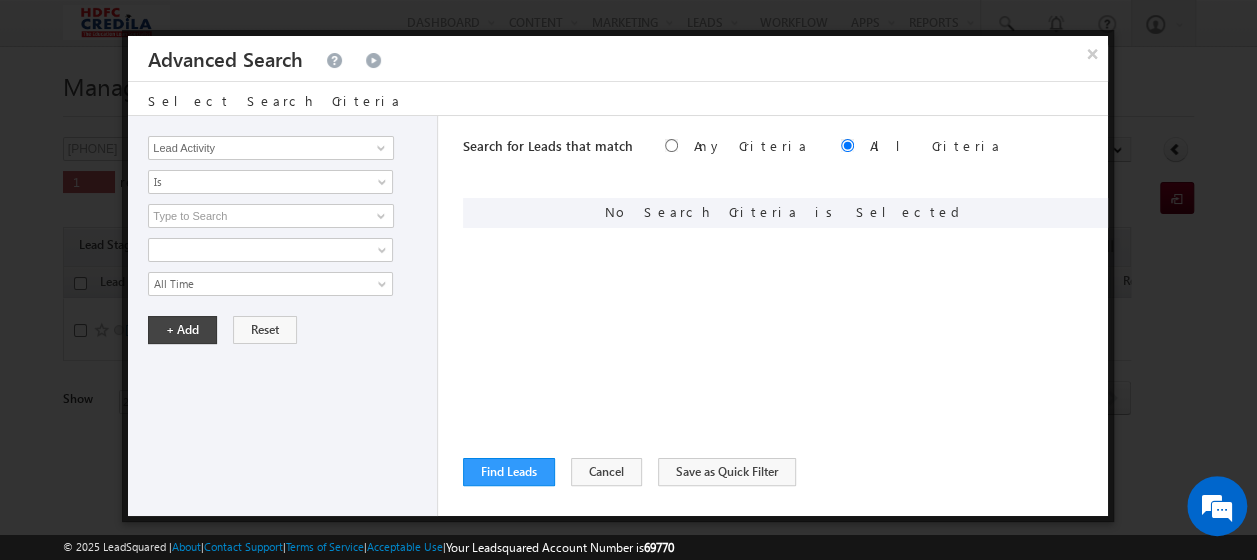 scroll, scrollTop: 56, scrollLeft: 0, axis: vertical 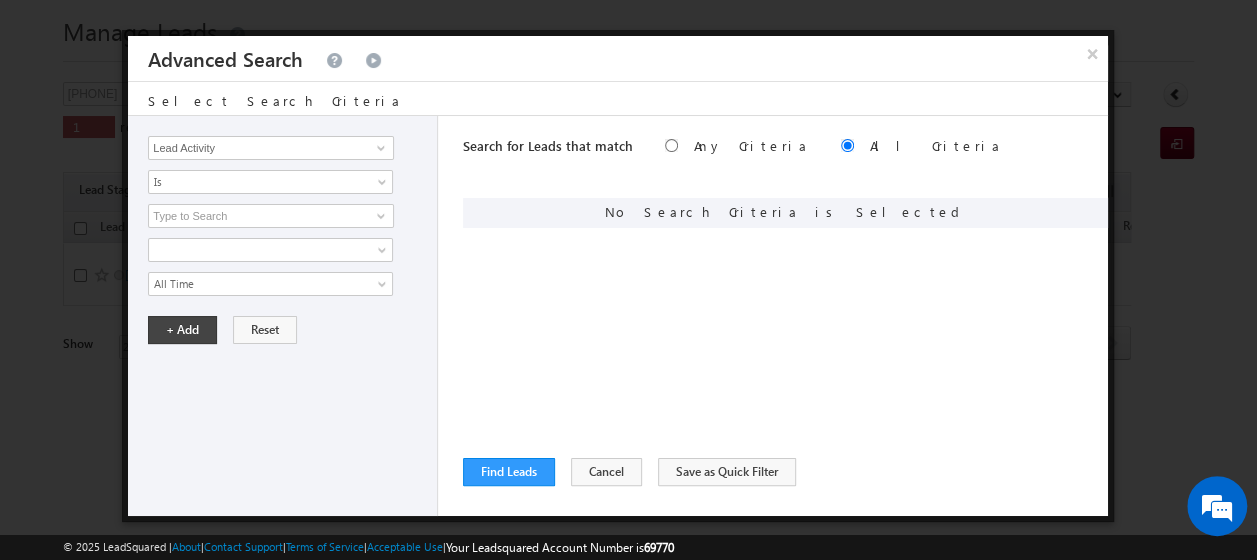 click on "No Search Criteria is Selected" at bounding box center [785, 213] 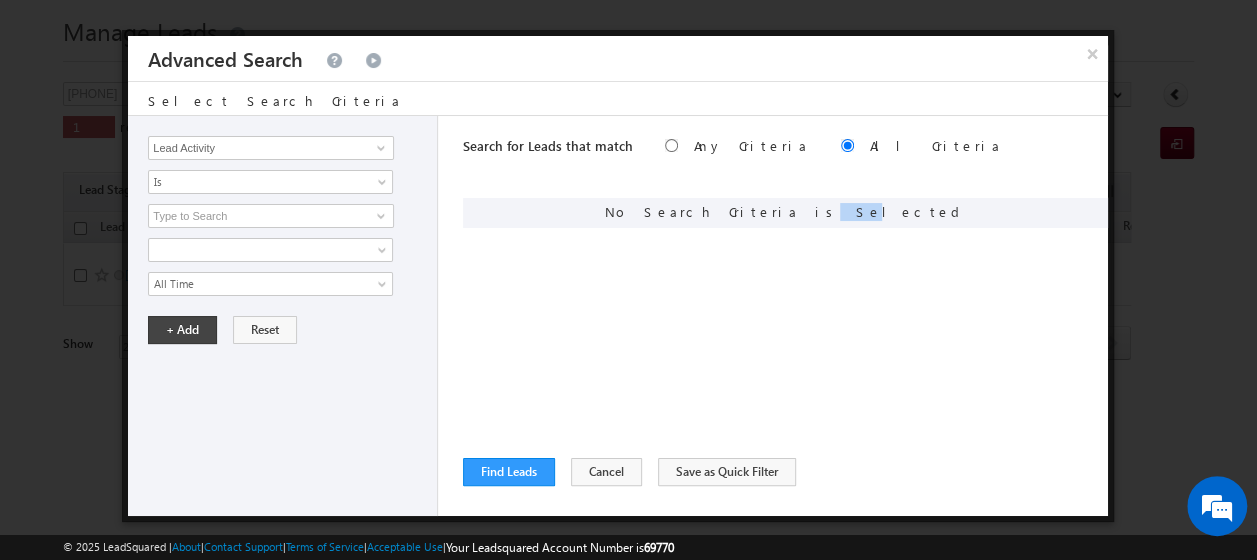 click on "No Search Criteria is Selected" at bounding box center (785, 213) 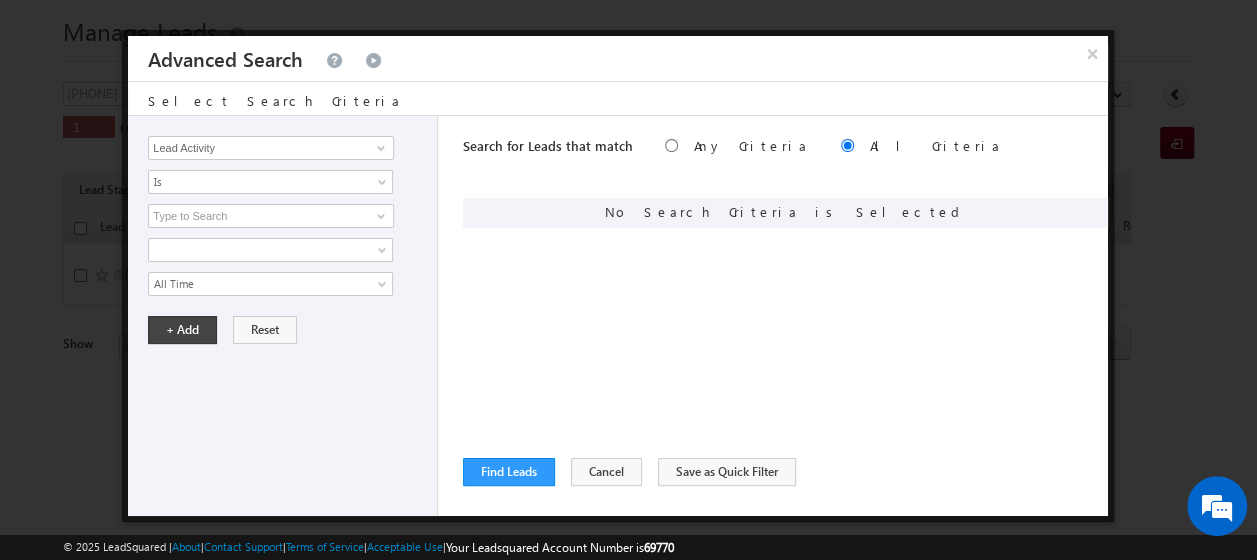 click on "No Search Criteria is Selected" at bounding box center (785, 213) 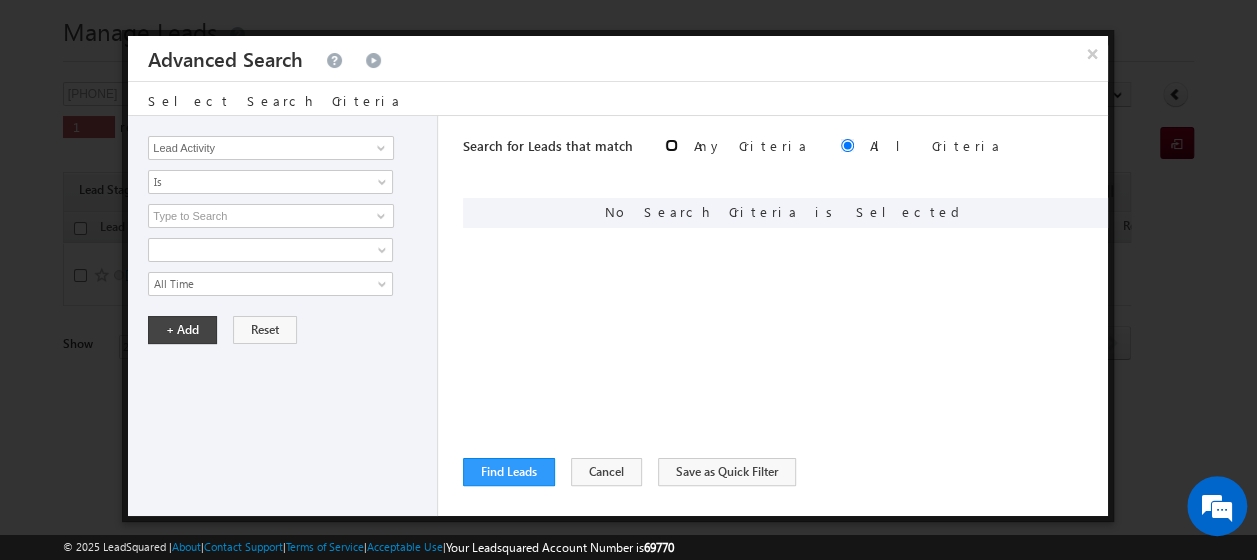 click at bounding box center [671, 145] 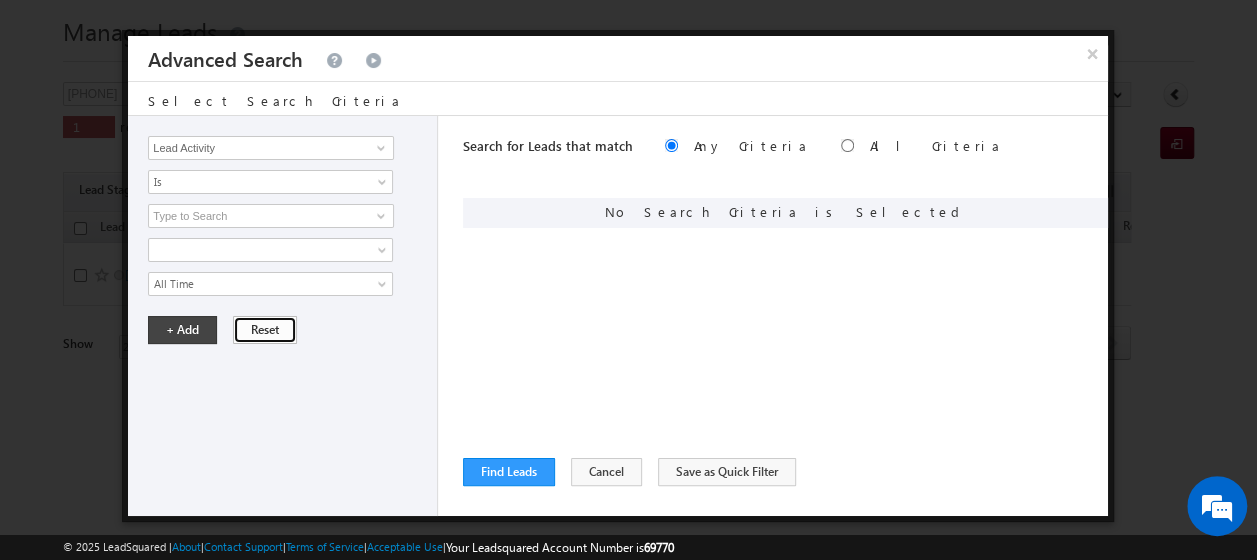 click on "Reset" at bounding box center (265, 330) 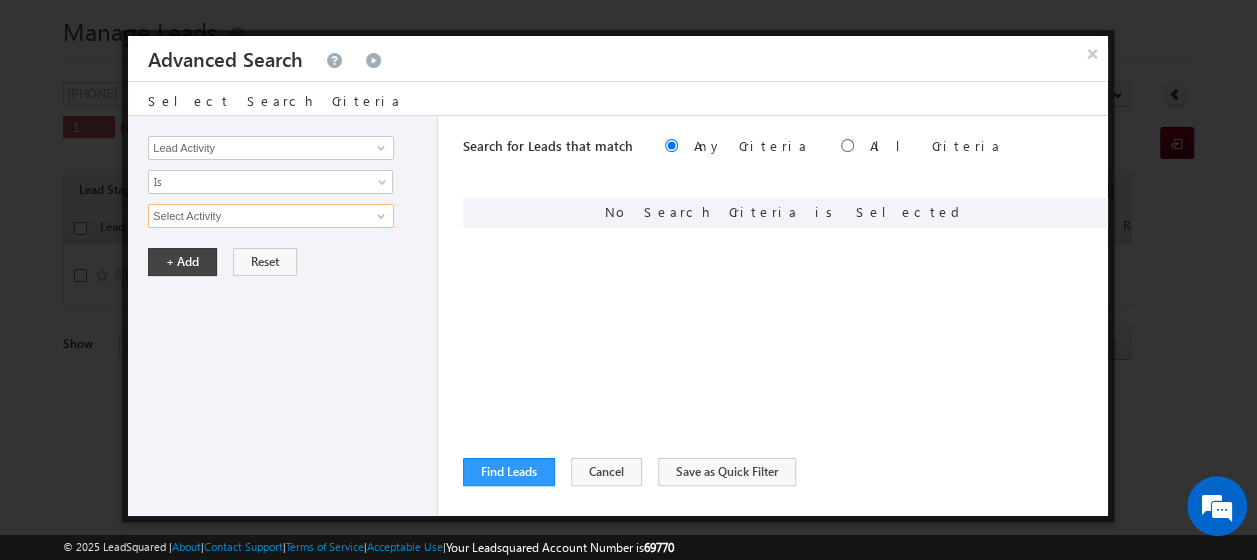 click on "Select Activity" at bounding box center (271, 216) 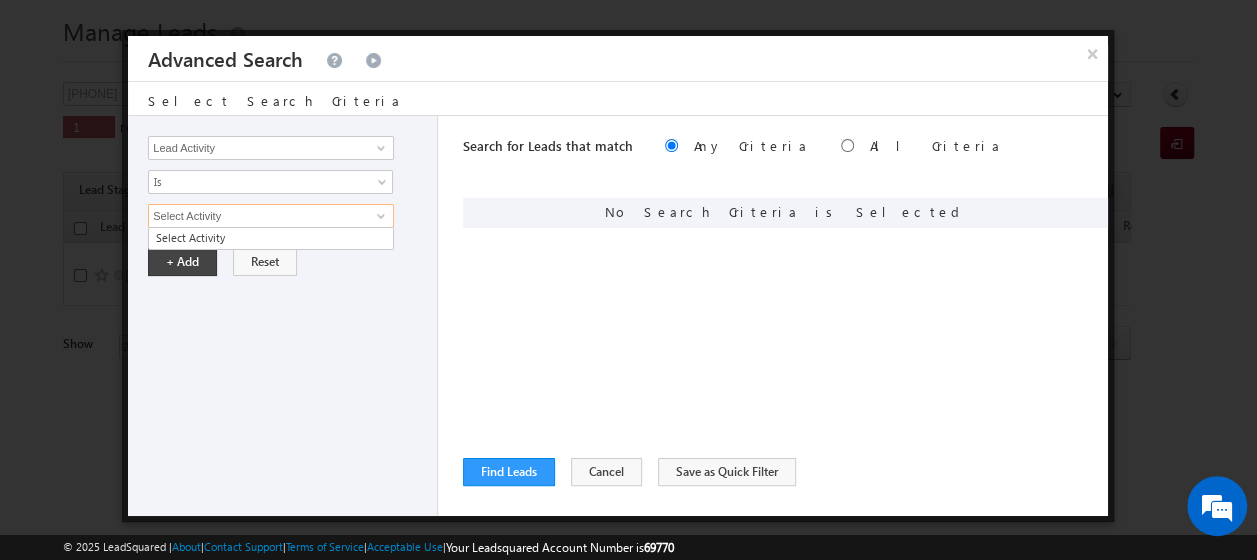 paste on "L231214000006" 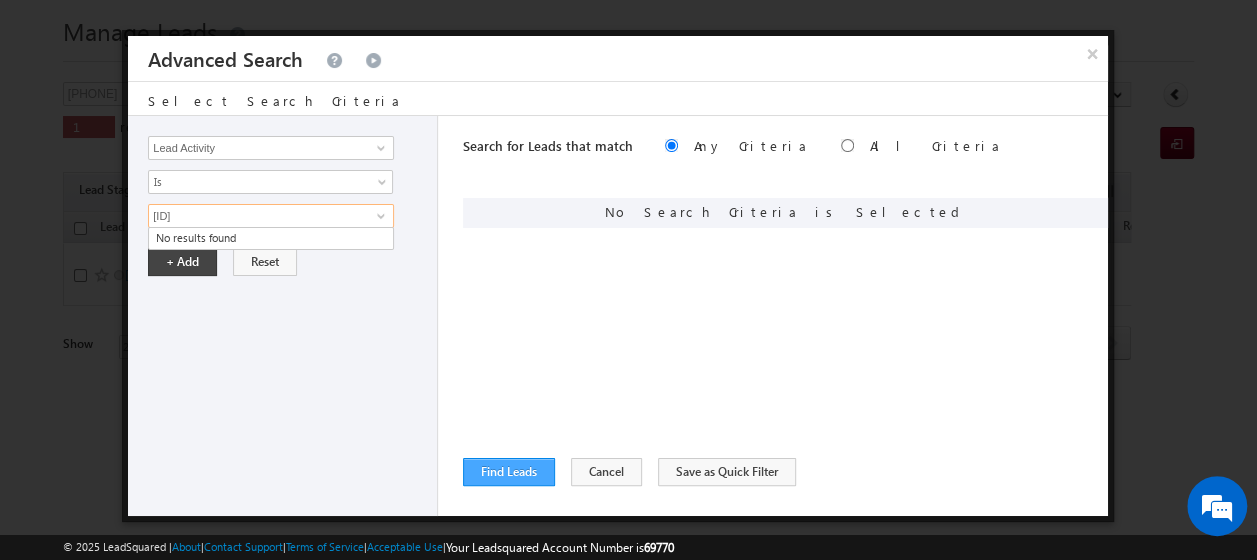 type on "L231214000006" 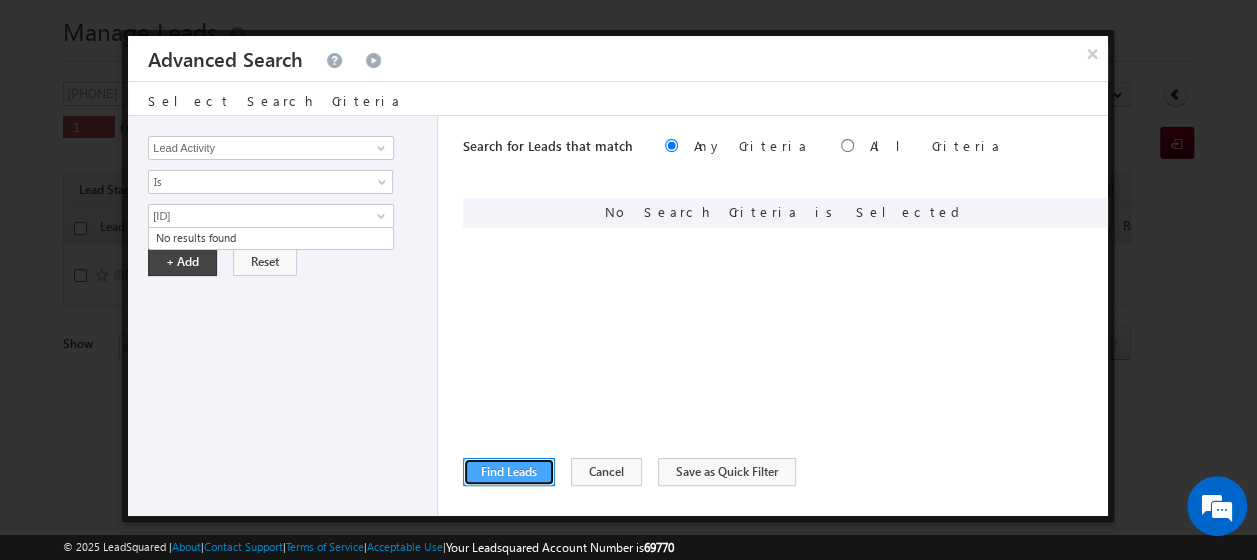 type 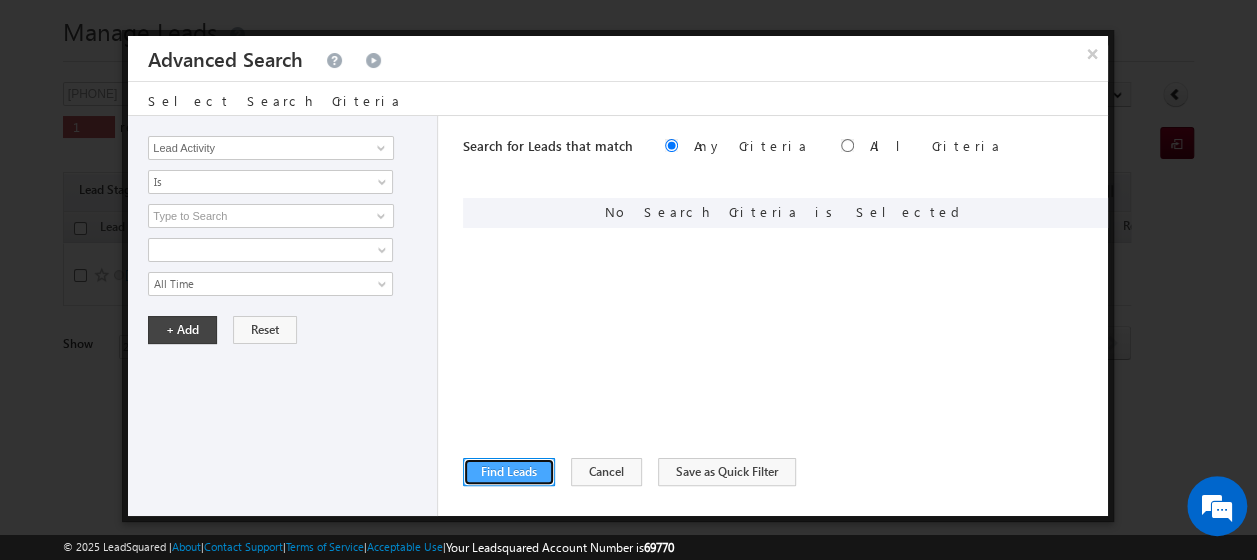 click on "Find Leads" at bounding box center [509, 472] 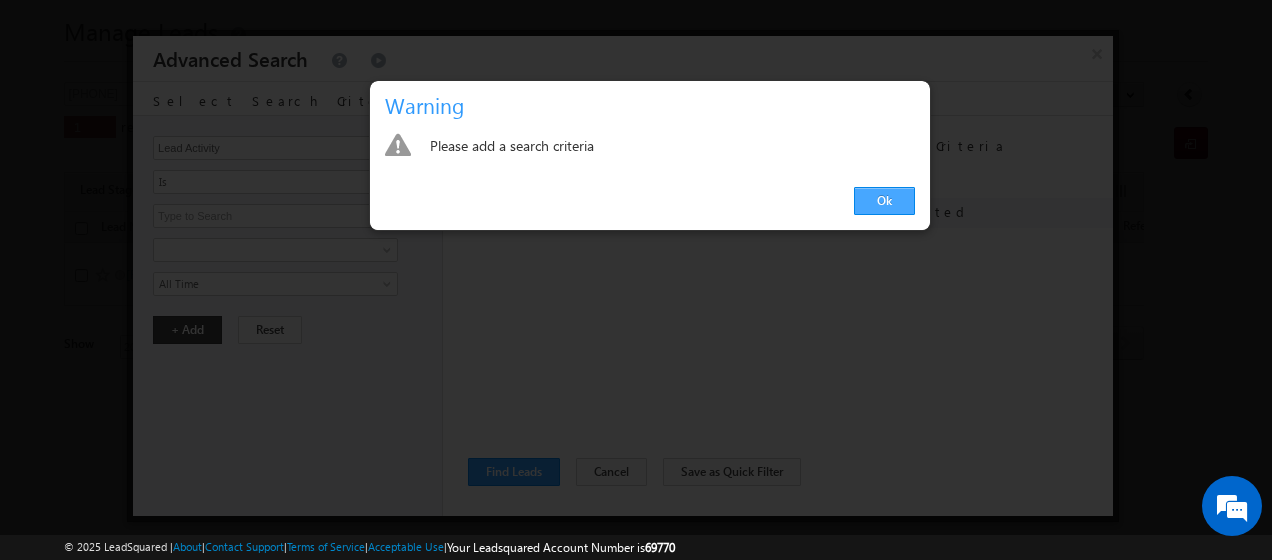 click on "Ok" at bounding box center (884, 201) 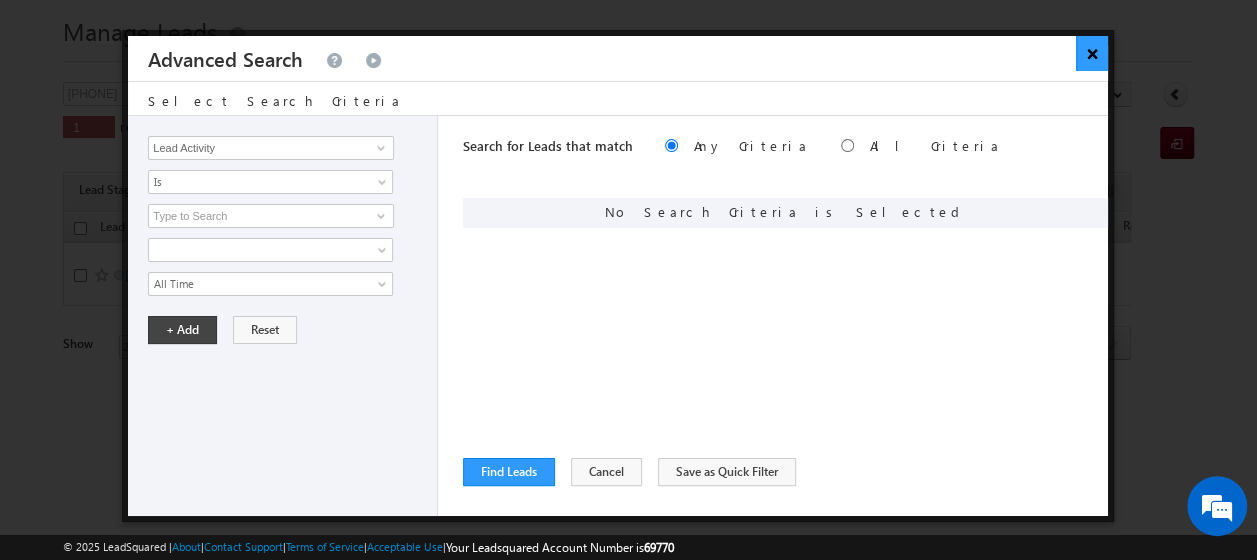 click on "×" at bounding box center (1092, 53) 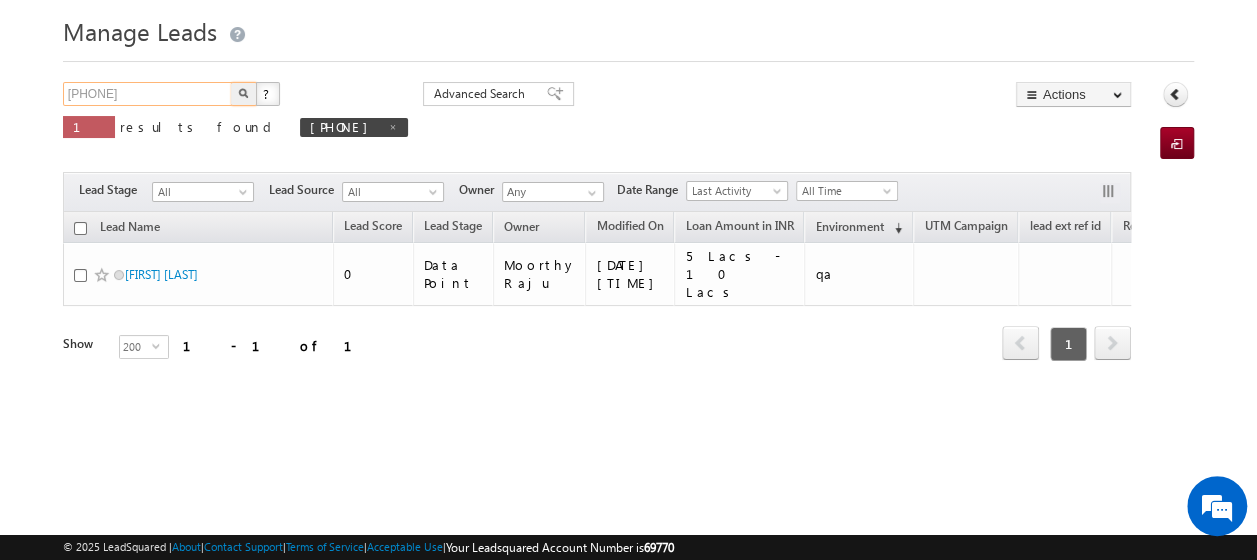 click on "5565655655" at bounding box center (148, 94) 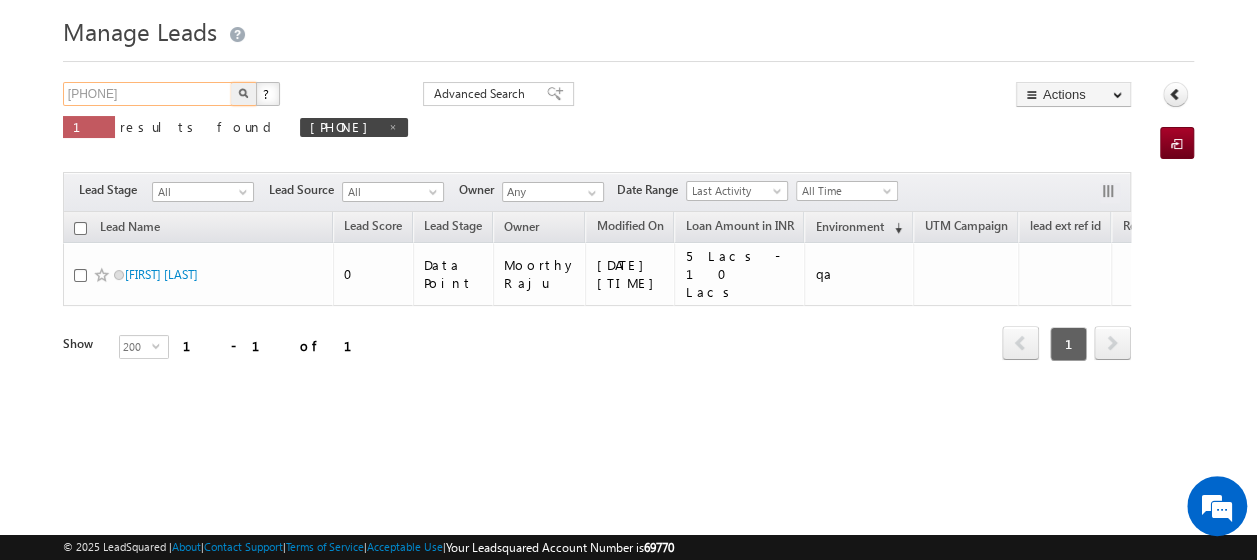 click on "5565655655" at bounding box center [148, 94] 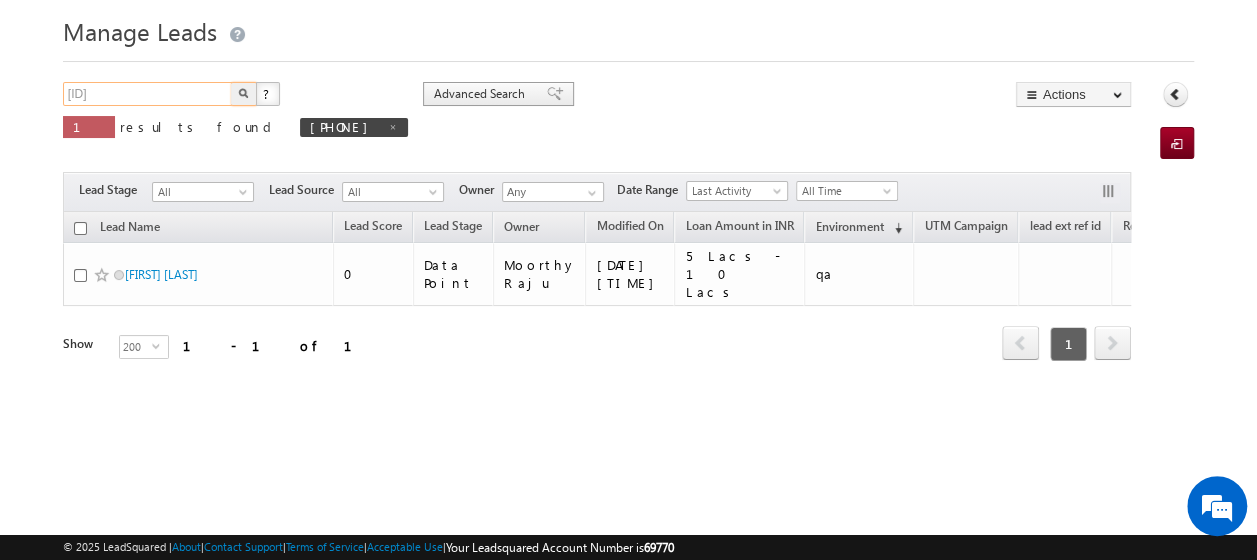 type on "L231214000006" 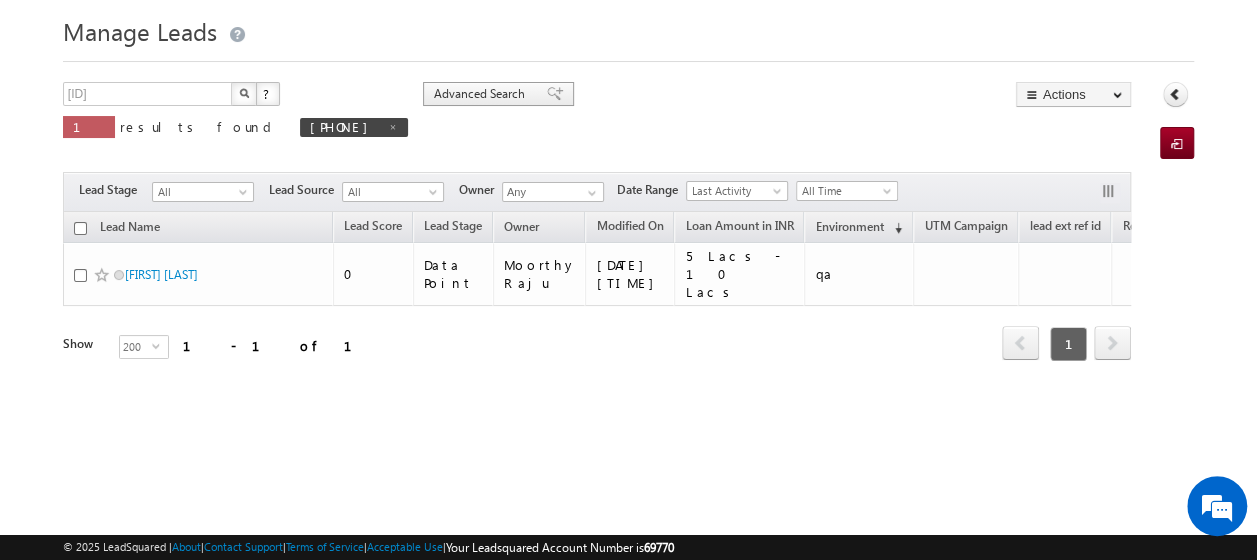click on "Advanced Search" at bounding box center (482, 94) 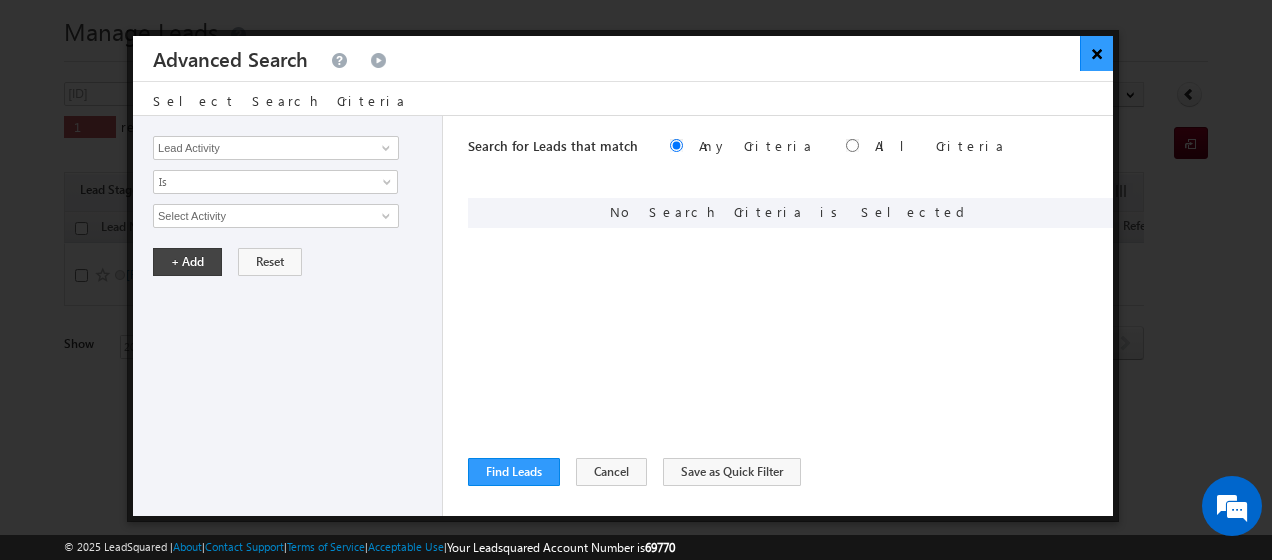 click on "×" at bounding box center (1096, 53) 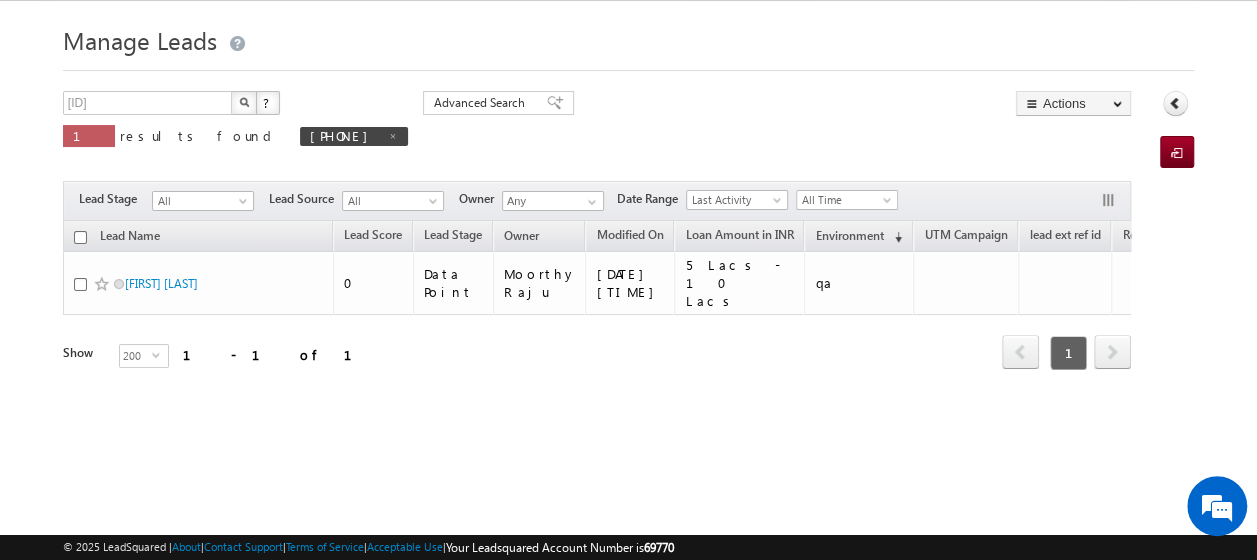scroll, scrollTop: 28, scrollLeft: 0, axis: vertical 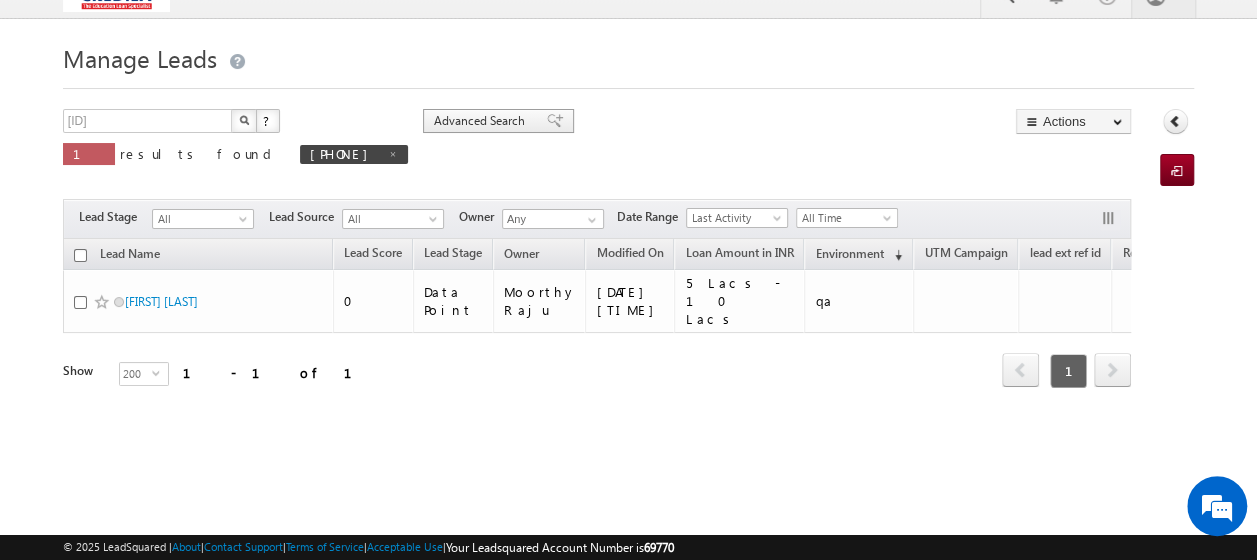 click on "Advanced Search" at bounding box center (482, 121) 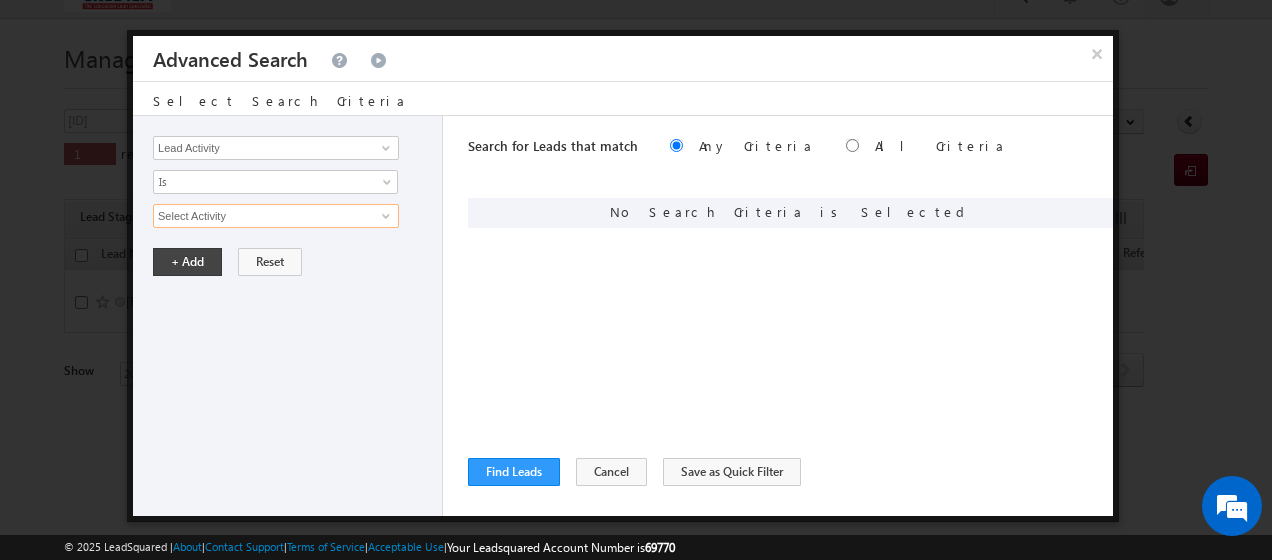 click on "Select Activity" at bounding box center [276, 216] 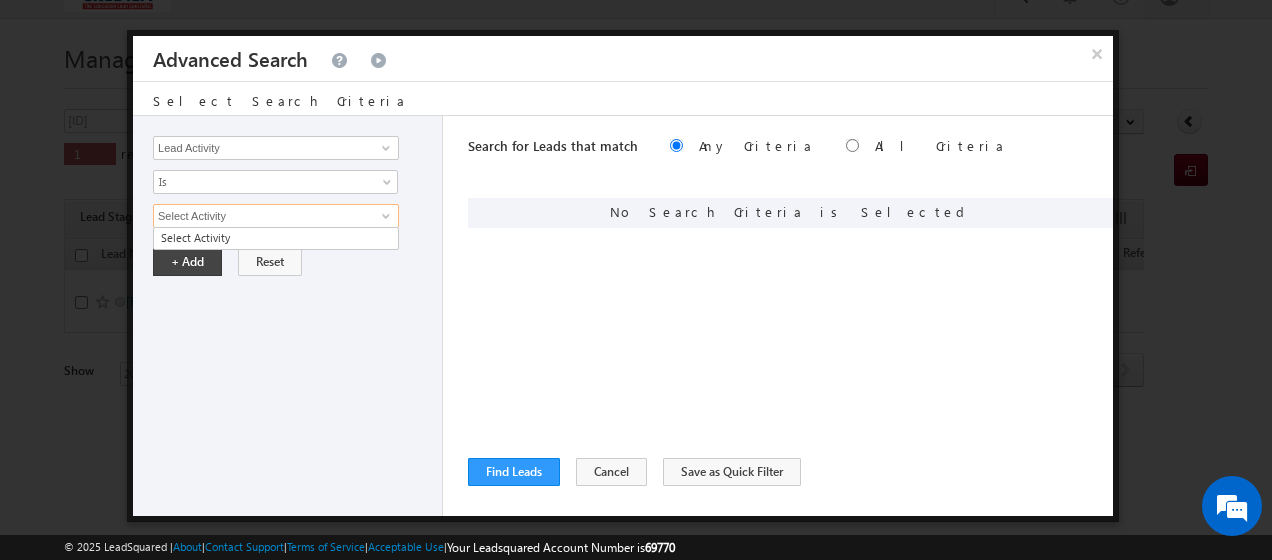 paste on "L231214000006" 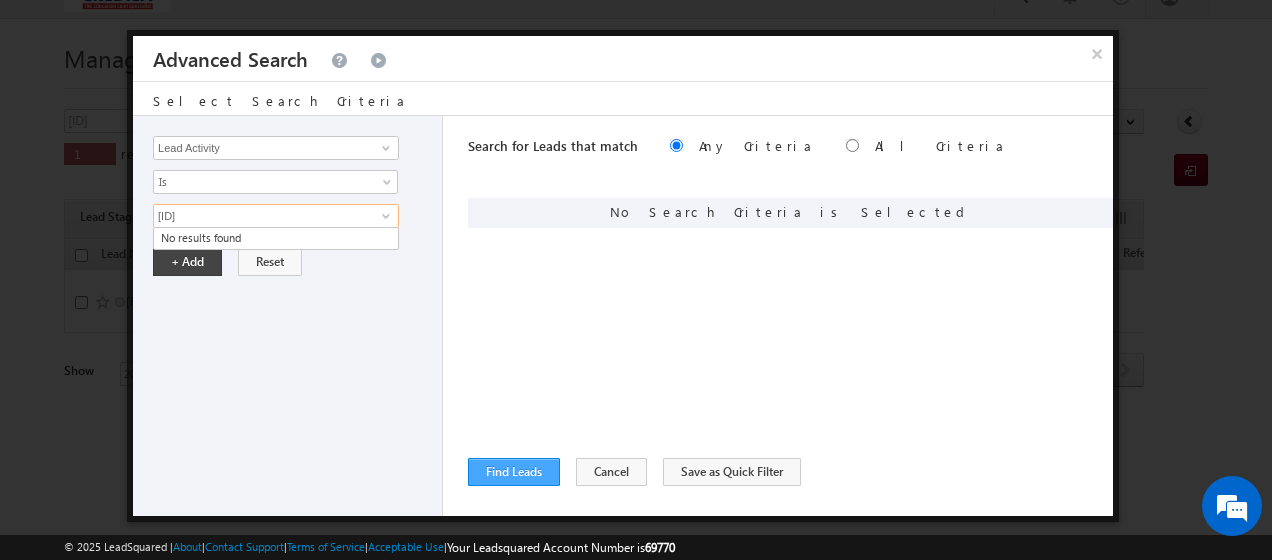 type on "L231214000006" 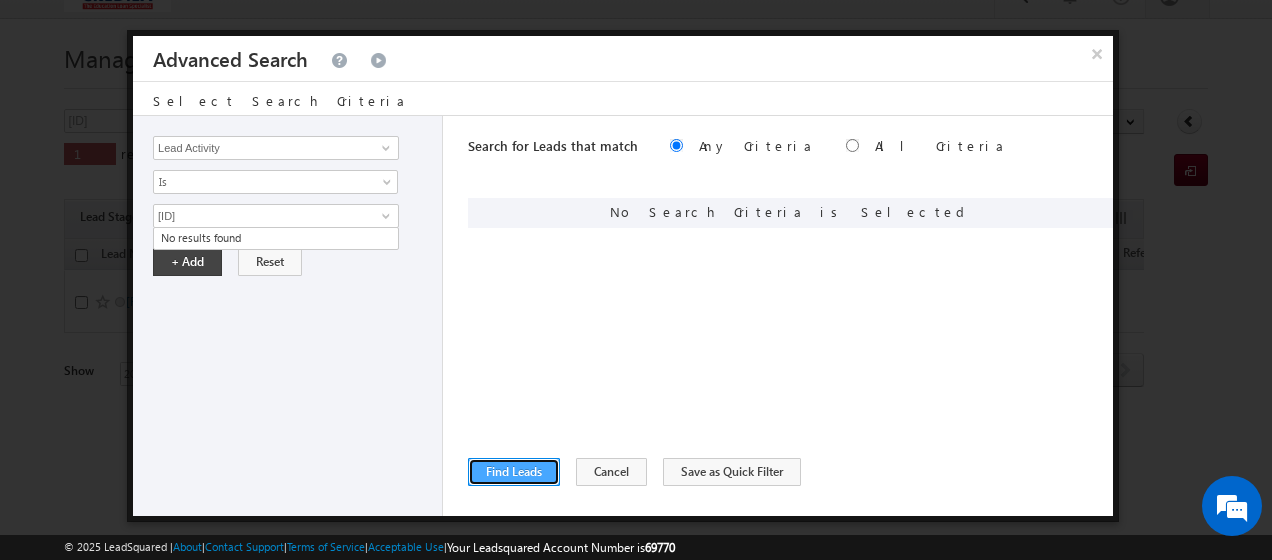 type 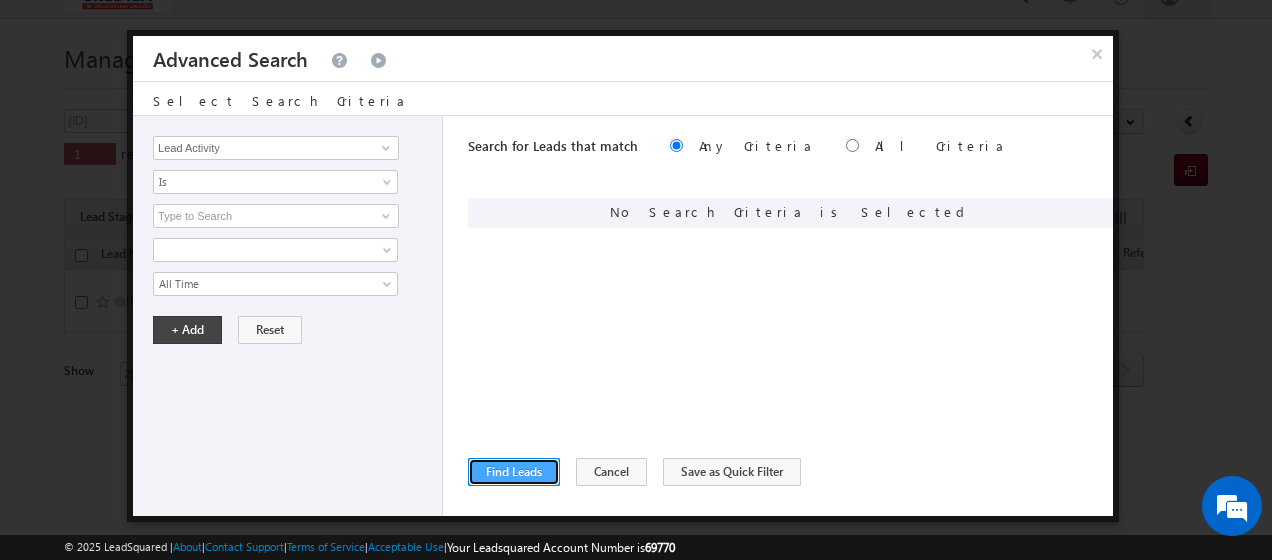 click on "Find Leads" at bounding box center [514, 472] 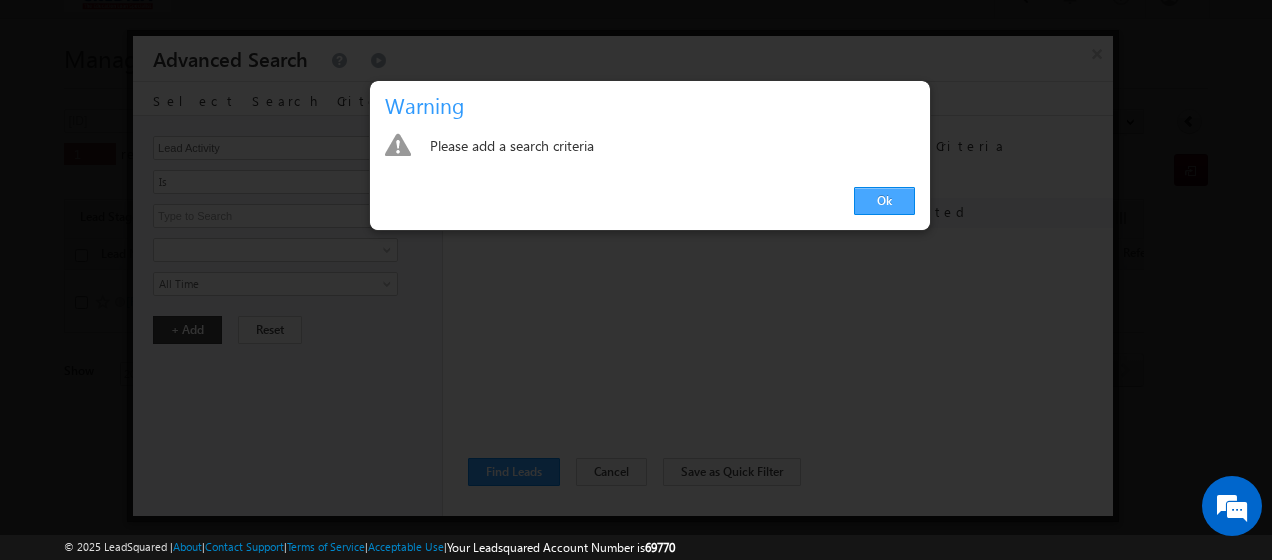 click on "Ok" at bounding box center (884, 201) 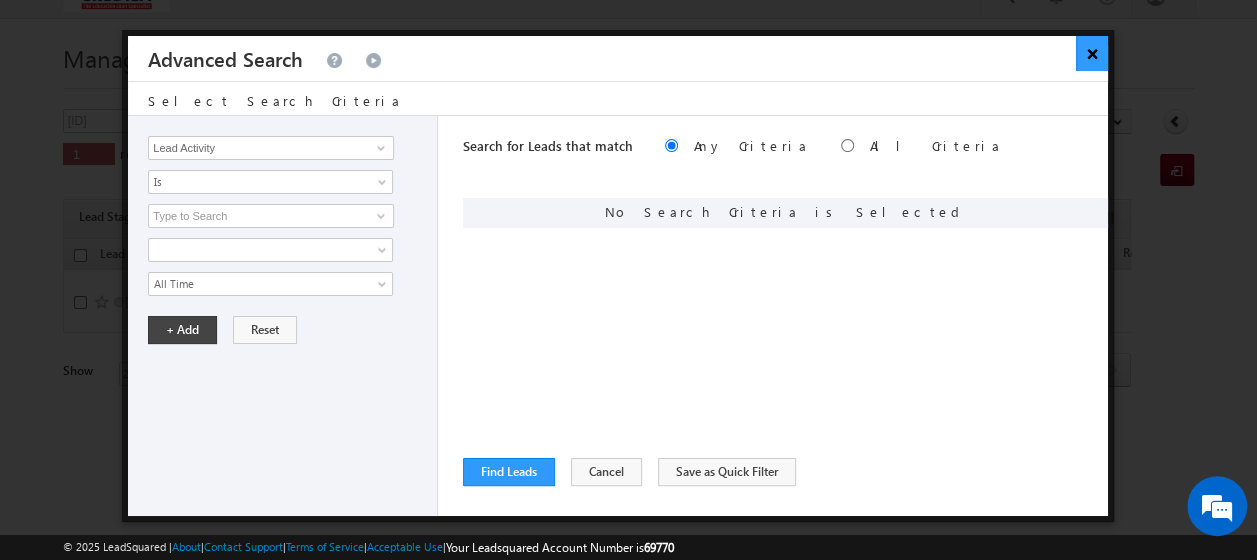 click on "×" at bounding box center (1092, 53) 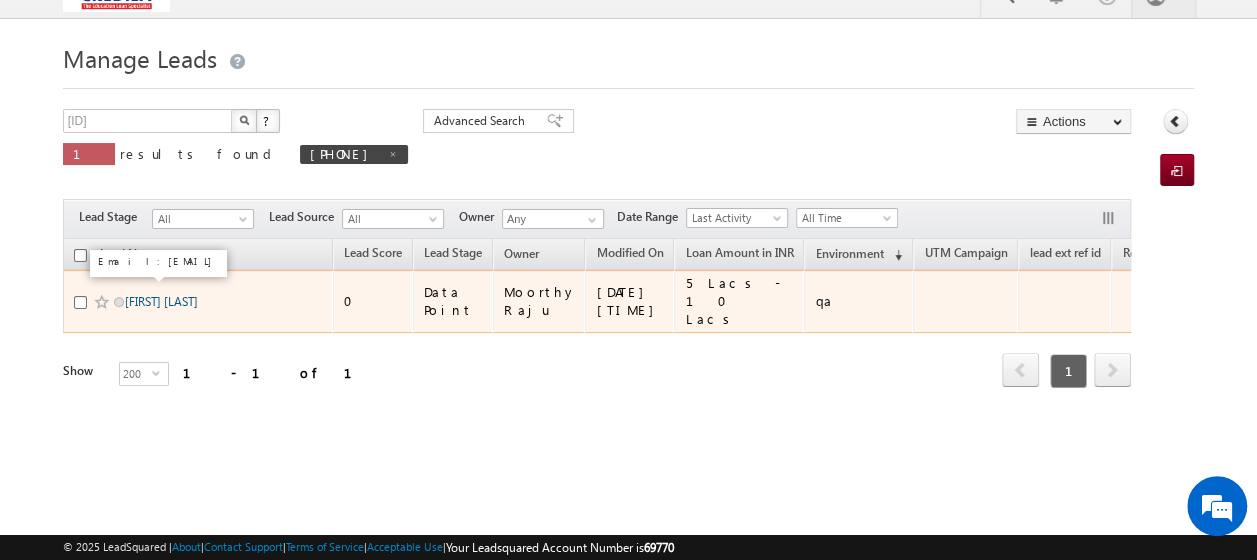 click on "Rohan Rajendra Salunkhe" at bounding box center [161, 301] 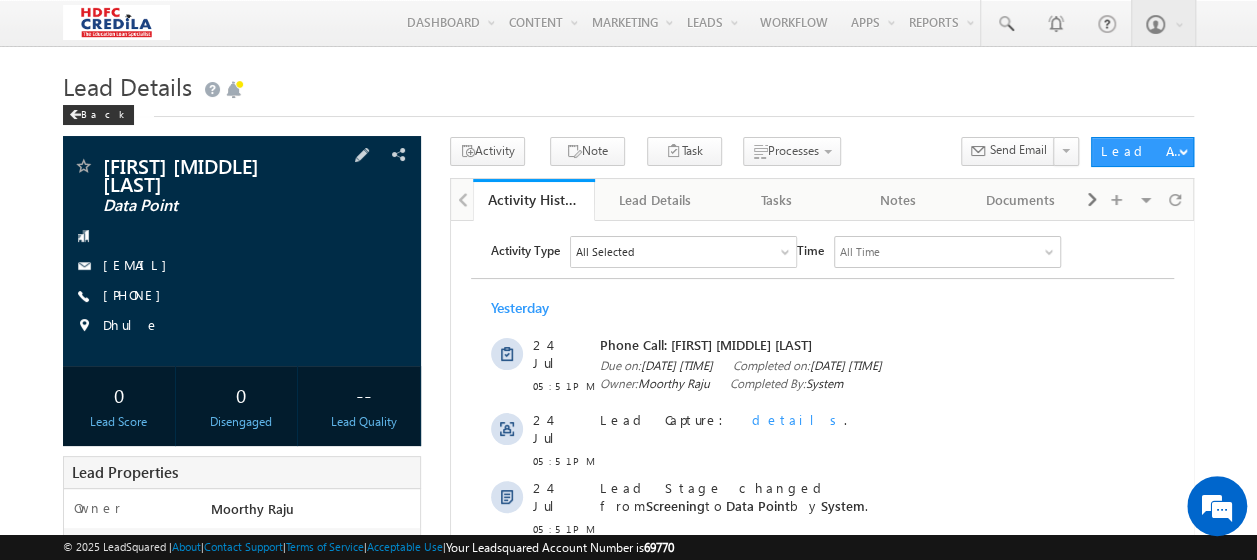 scroll, scrollTop: 0, scrollLeft: 0, axis: both 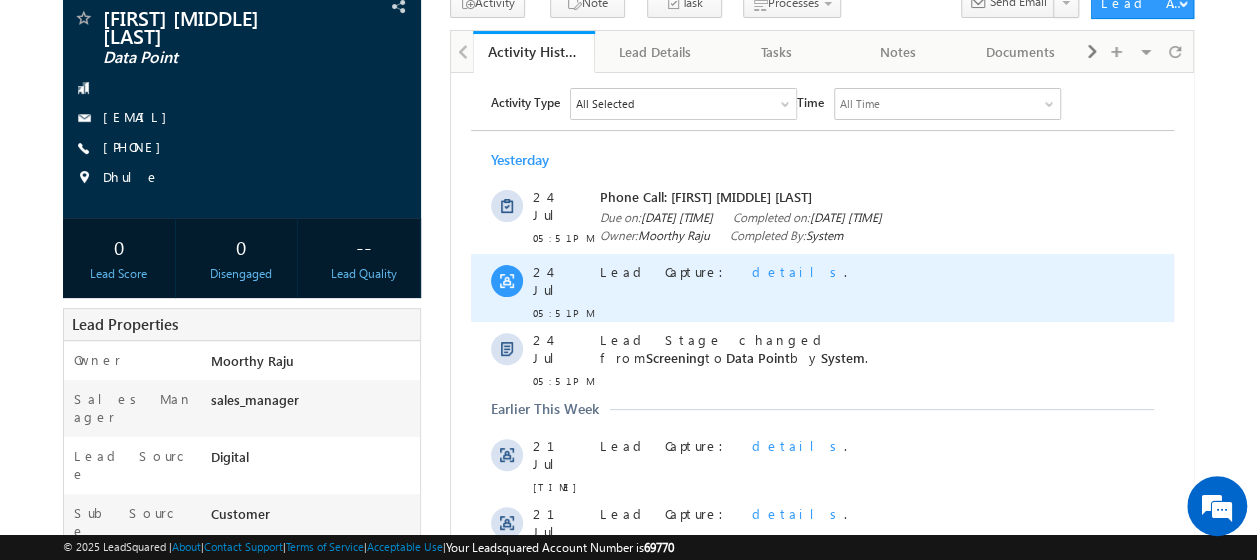 click on "details" at bounding box center [797, 270] 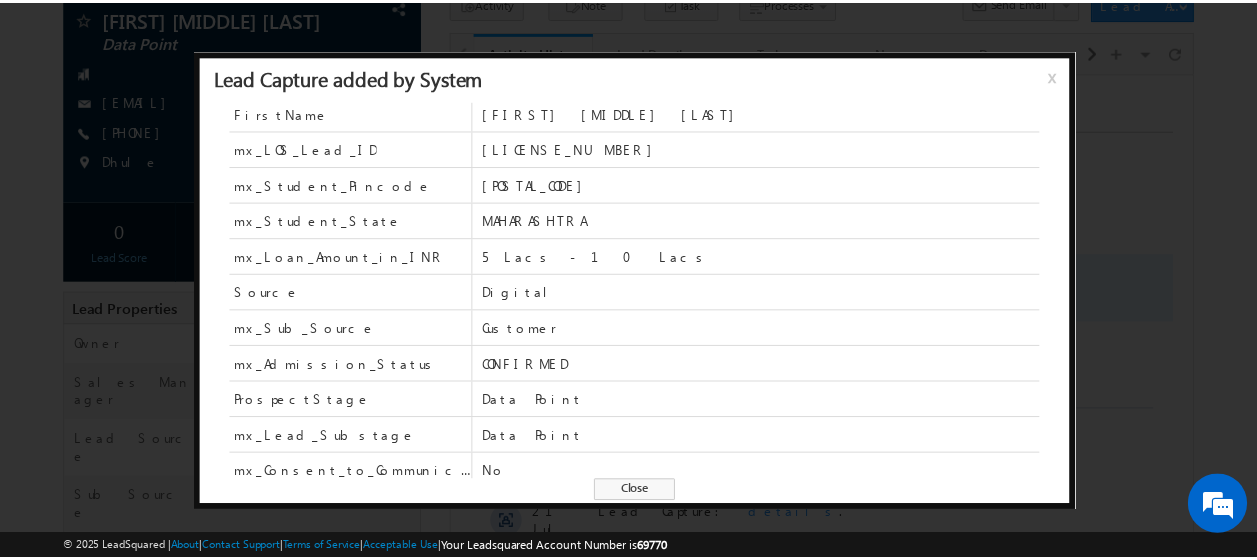 scroll, scrollTop: 92, scrollLeft: 0, axis: vertical 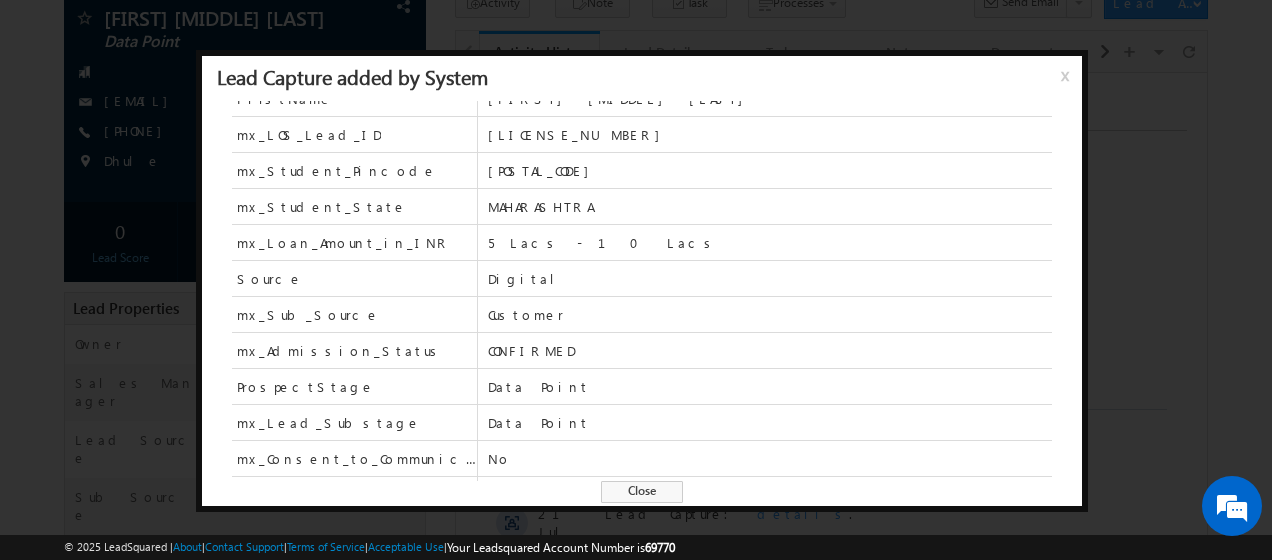 click on "x" at bounding box center (1069, 83) 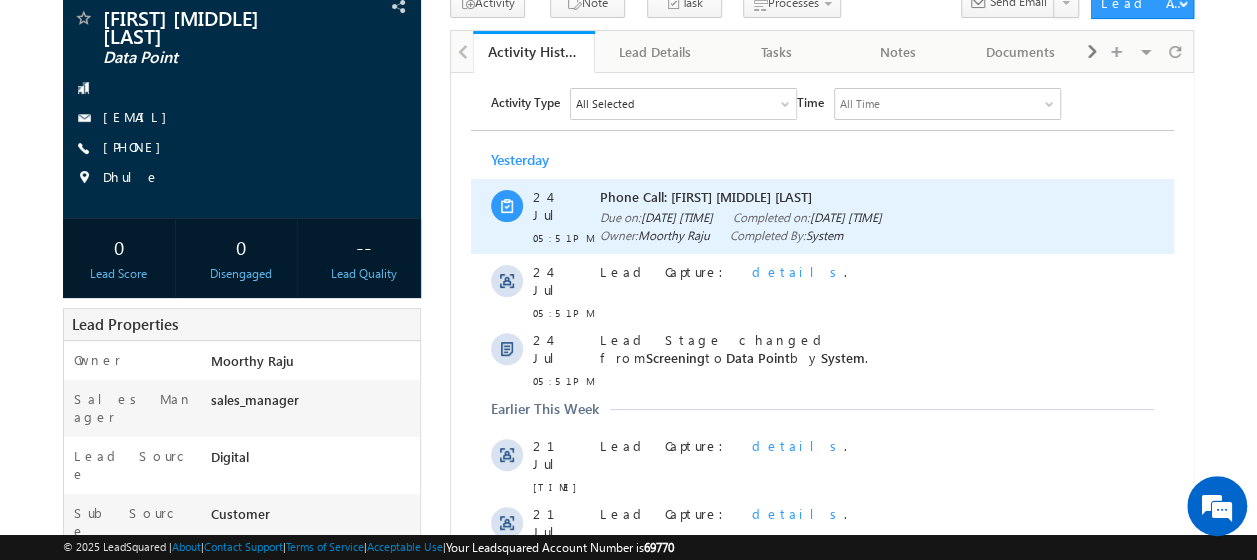 scroll, scrollTop: 0, scrollLeft: 0, axis: both 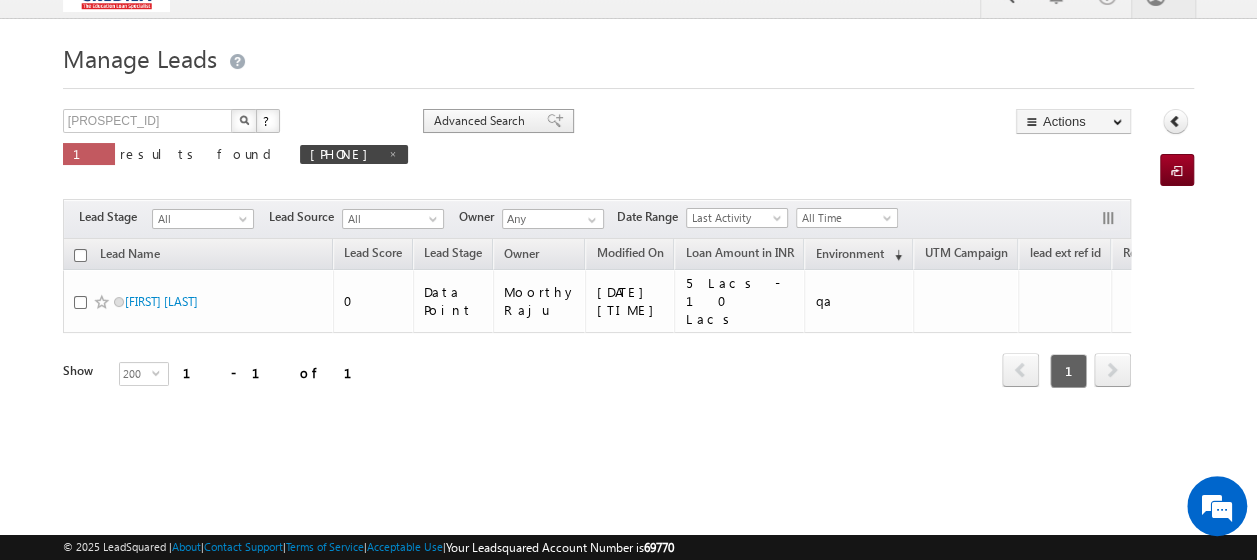 click on "Advanced Search" at bounding box center [482, 121] 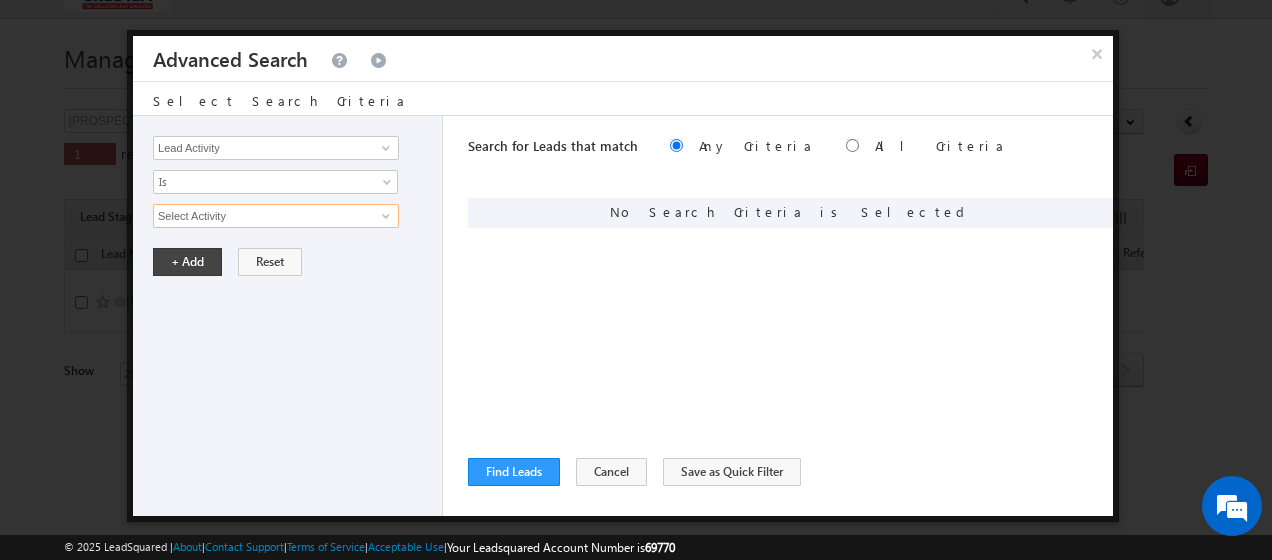 click on "Select Activity" at bounding box center [276, 216] 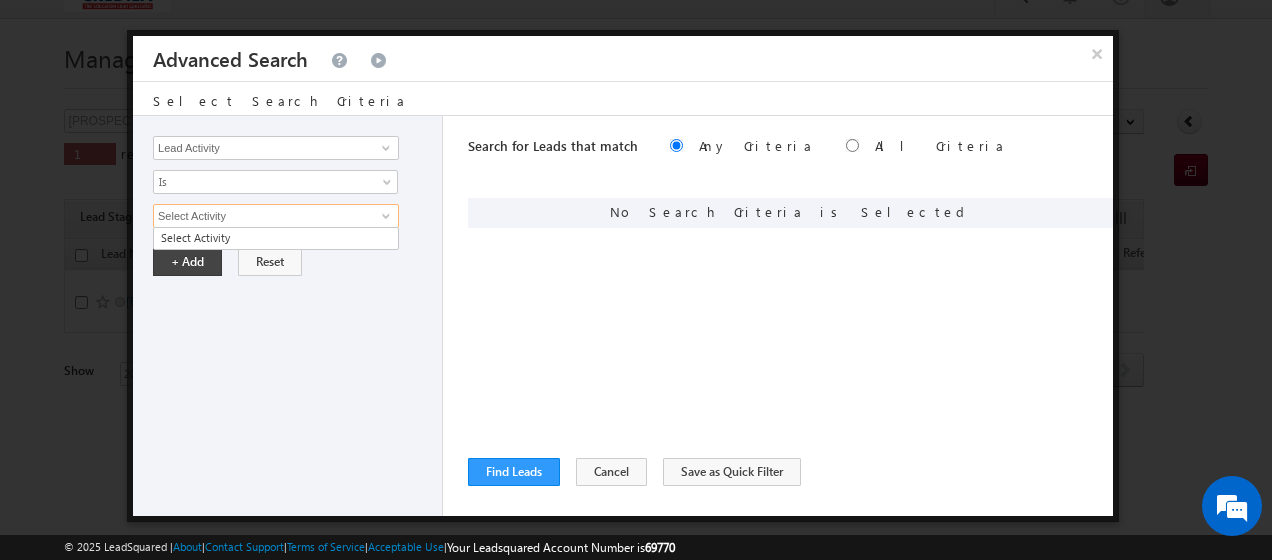 paste on "L231214000006" 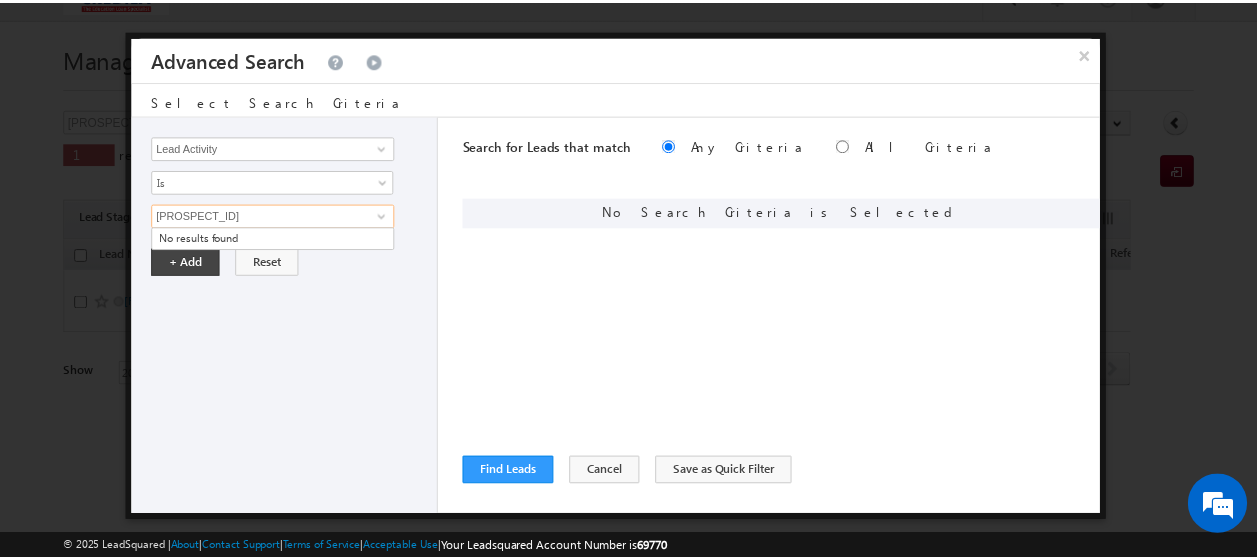 scroll, scrollTop: 0, scrollLeft: 0, axis: both 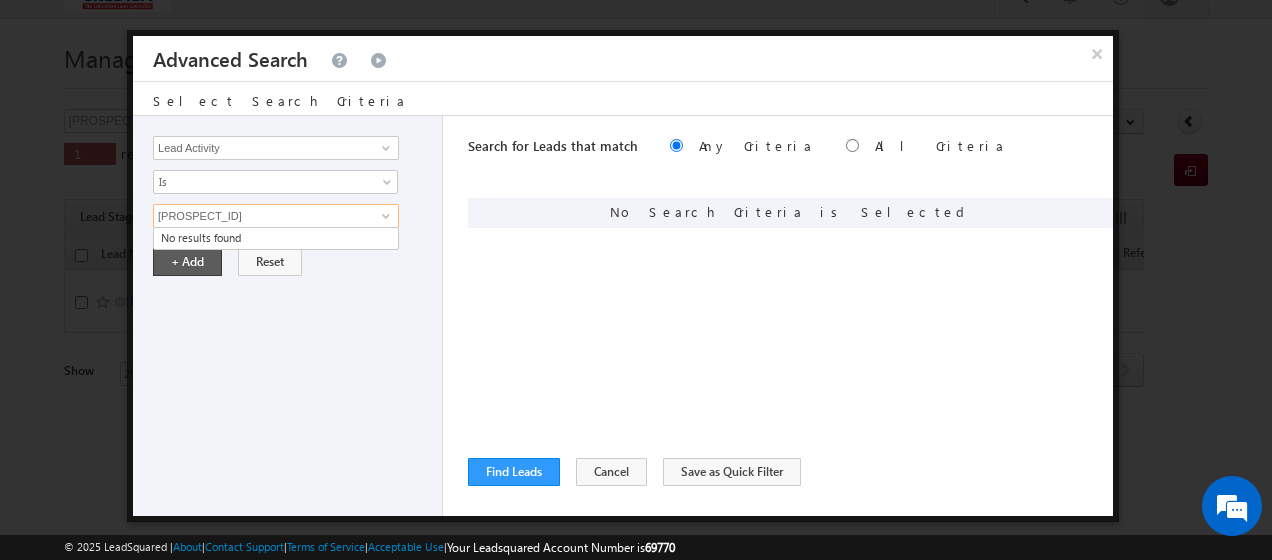 type on "[ID]" 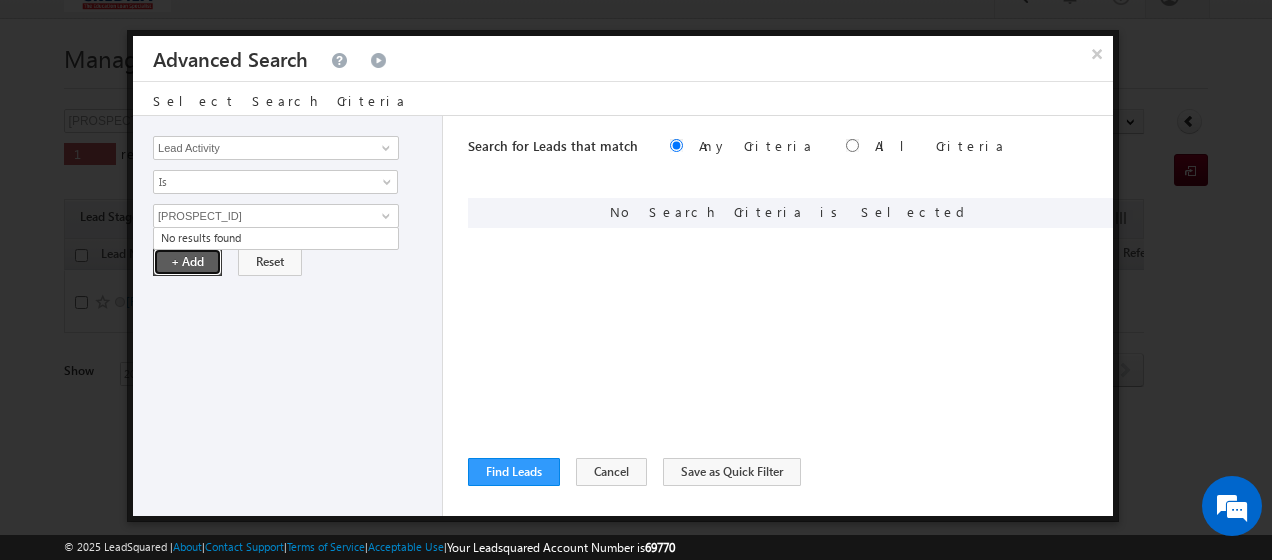 type 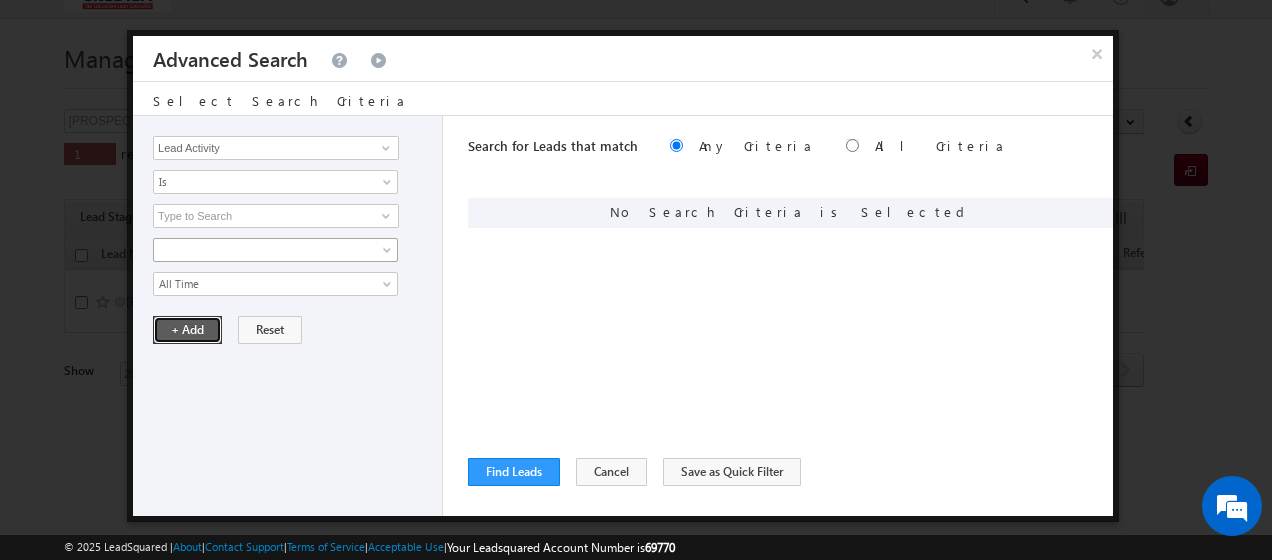 click on "Lead Activity Task Sales Group  Prospect Id ACH EDC ACH status Address 1 Address 2 Admission Status Admission Status EDC Admission Status SUD Agreement Signin Status Agreement Status EDC Application fomr URL - Status Application fomr URL - Application form Application fomr URL - ID Application ID Application Number Call Disposition Call Sub Disposition Can Offer Collateral Security Cersai status City Company Consent Consent to Communicate Conversion Referrer URL Country Country of Study Course Type Created By Id Created On Current Opt In Status Do Not Call Do Not Email Do Not SMS Do Not Track DRF Status DRF Submission EDC Email Employment FI EDC Employment FI Verification Engagement Score Environment Error for Phone Call Error for Phone Call Sales Error PhoneCall Expected Disbursement date Follow Up Required for SUD Incoming Lead Stage Insurance application status Insurance Application Submission EDC Is Portal User Job Title KYC EDC KYC status Last Activity Last Activity Date" at bounding box center [288, 316] 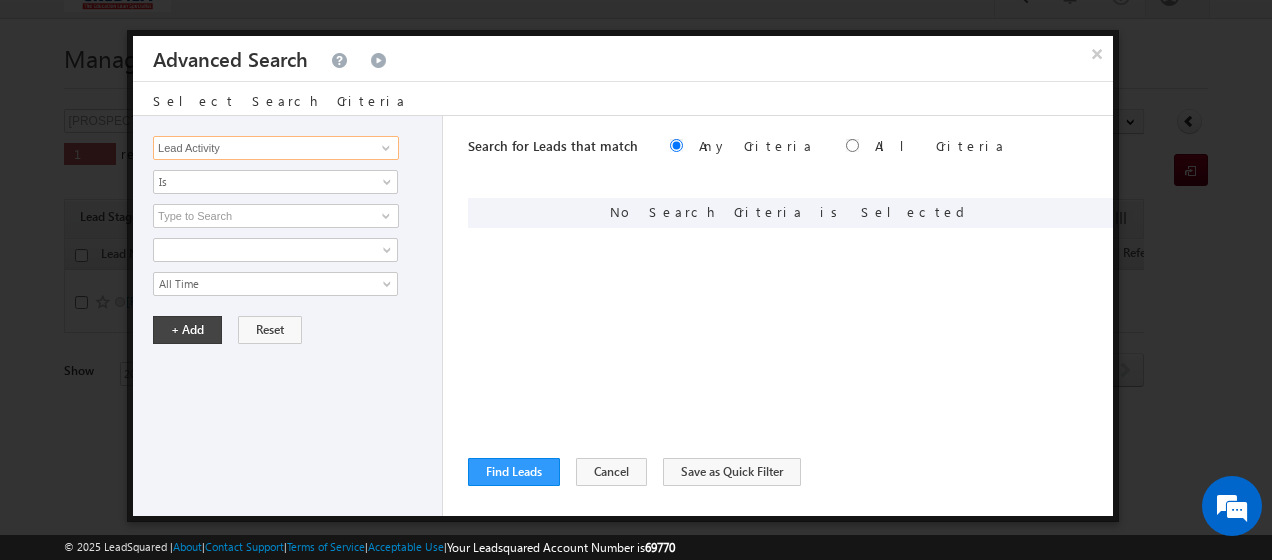 click on "Lead Activity" at bounding box center (276, 148) 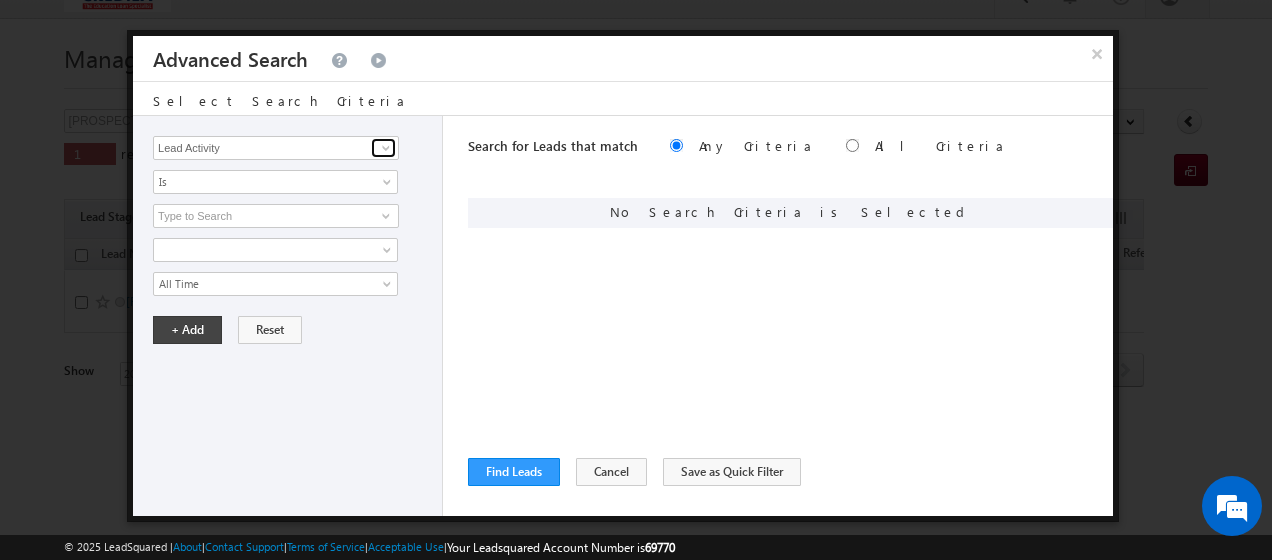 click at bounding box center (386, 148) 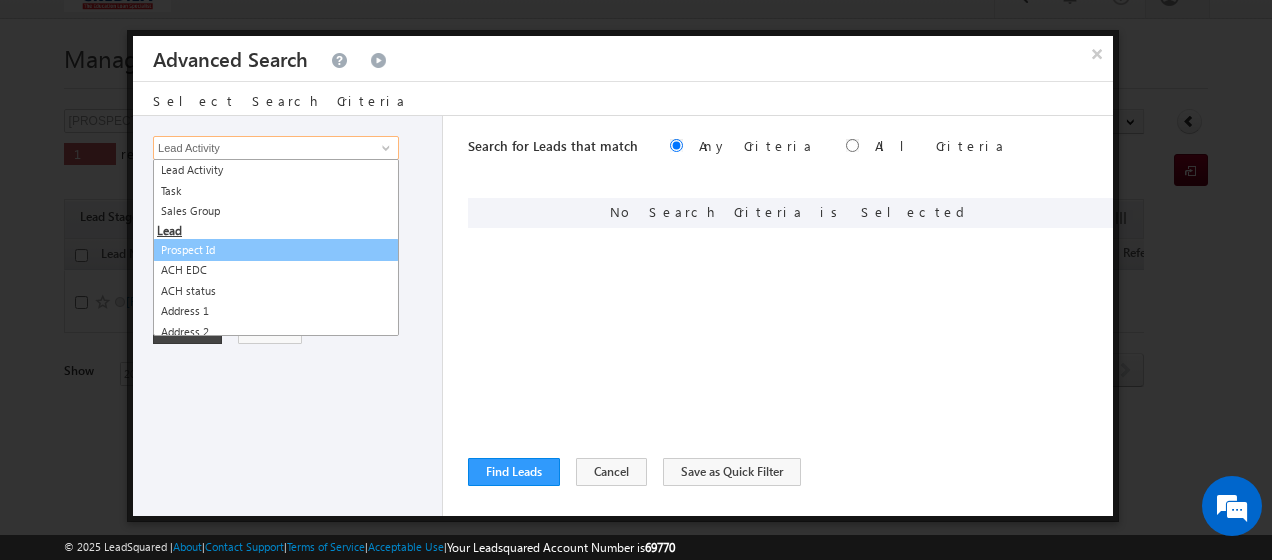 click on "Prospect Id" at bounding box center [276, 250] 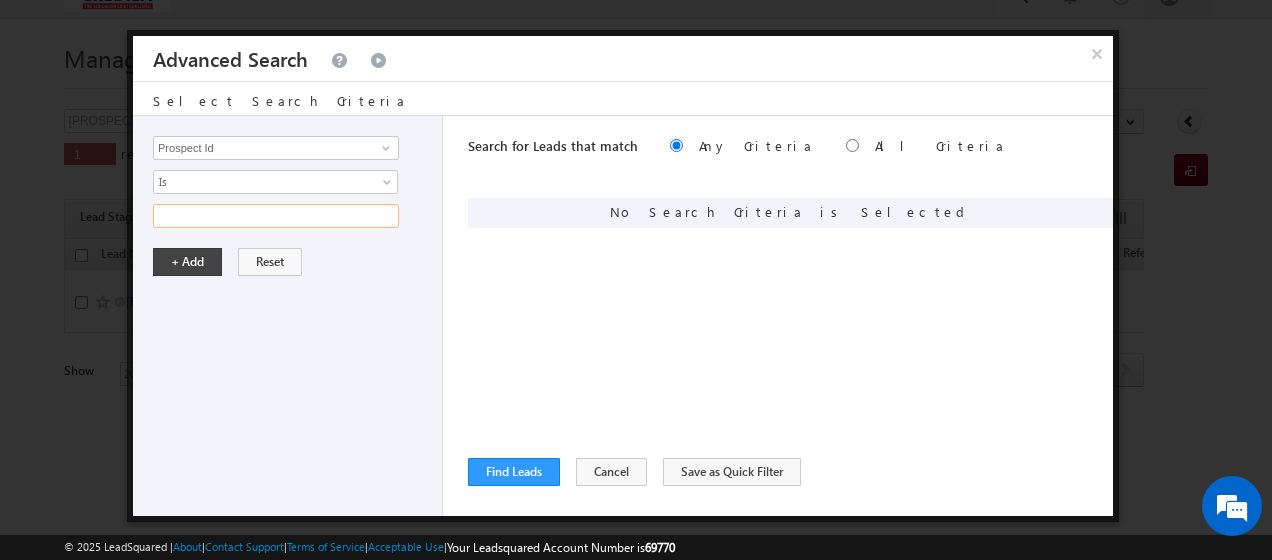 click at bounding box center (276, 216) 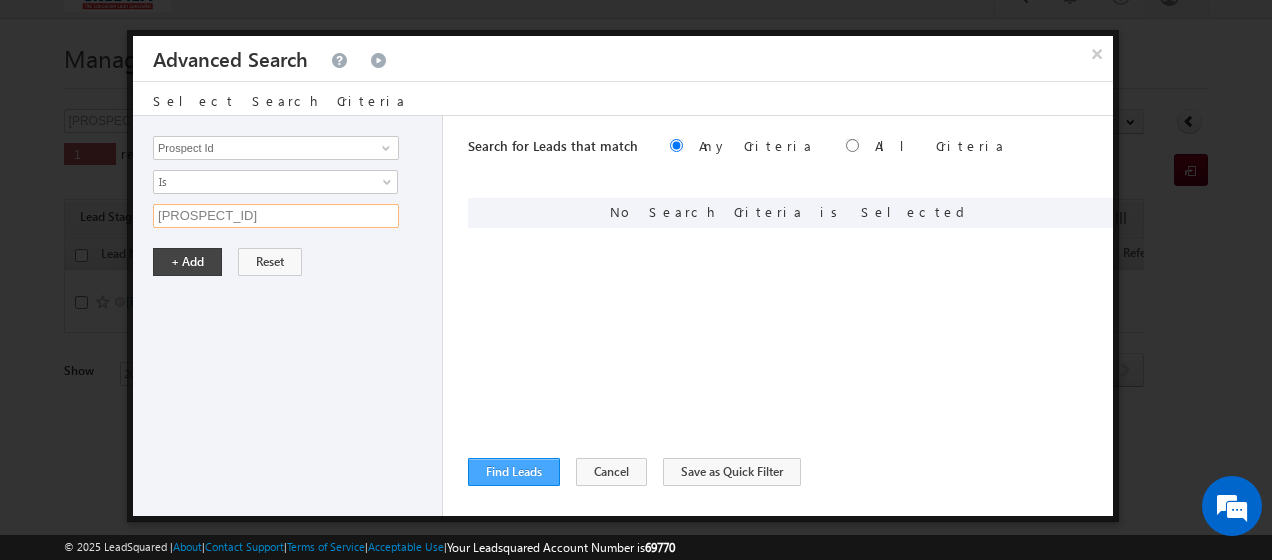 type on "L231214000006" 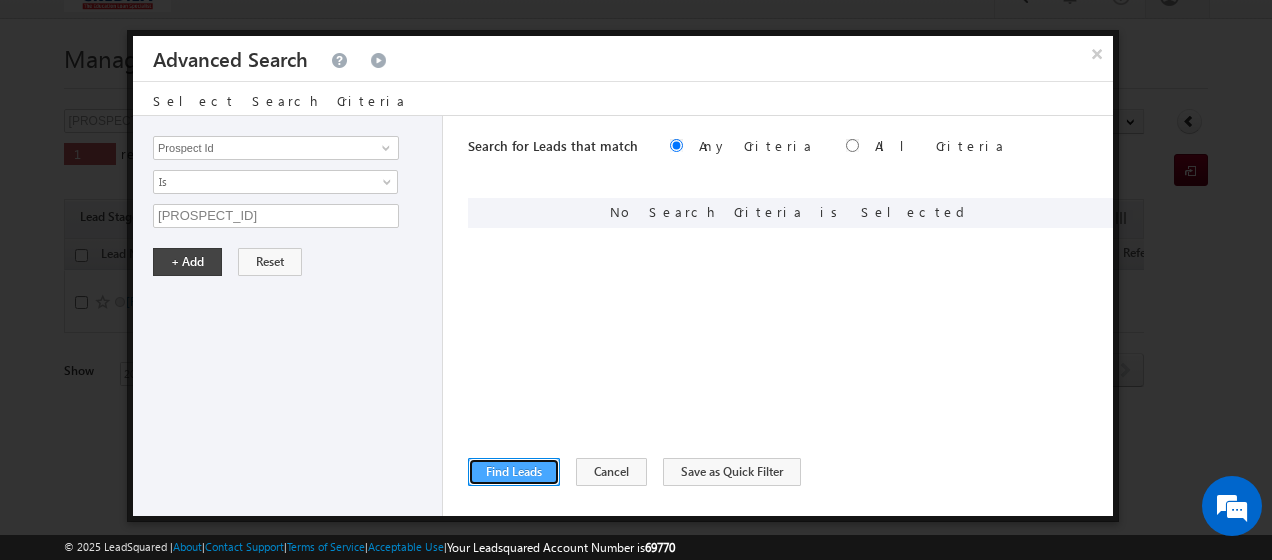 click on "Find Leads" at bounding box center (514, 472) 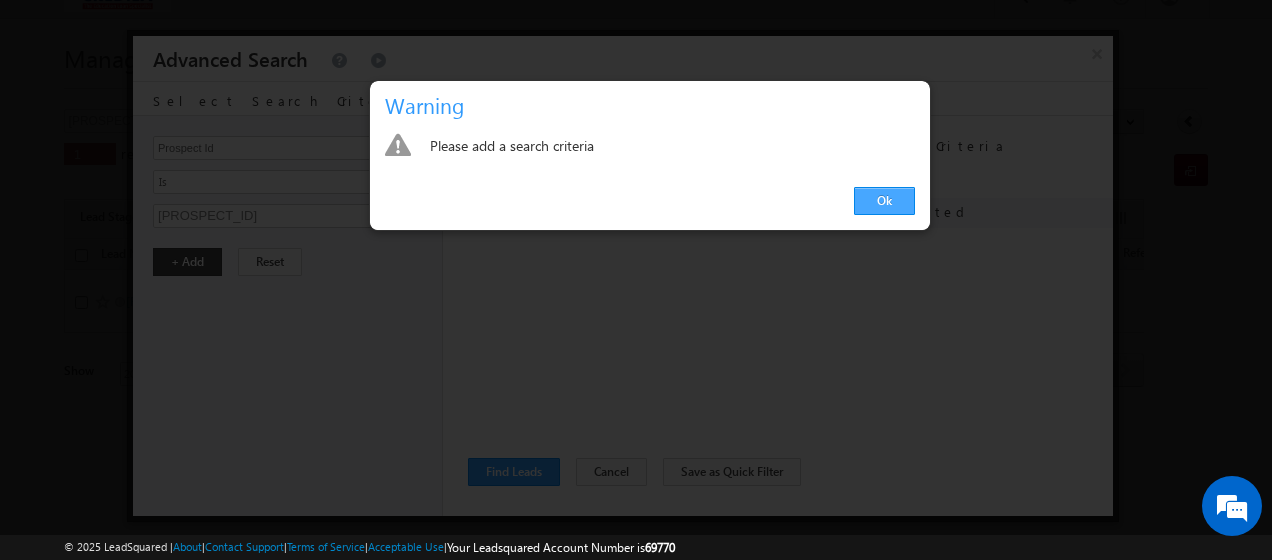 click on "Ok" at bounding box center (884, 201) 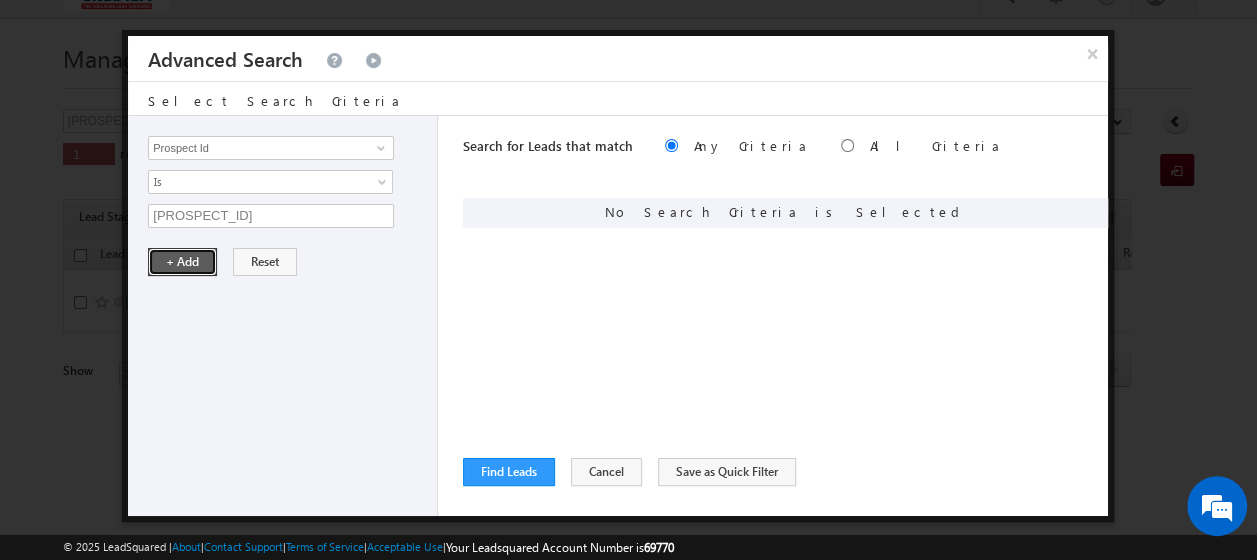click on "+ Add" at bounding box center [182, 262] 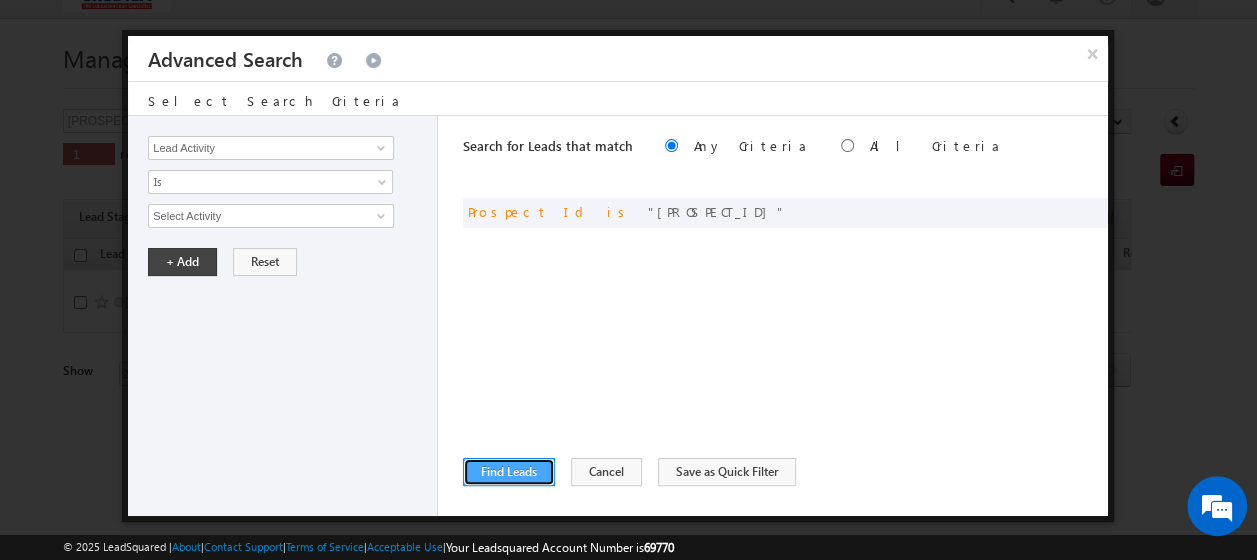 click on "Find Leads" at bounding box center [509, 472] 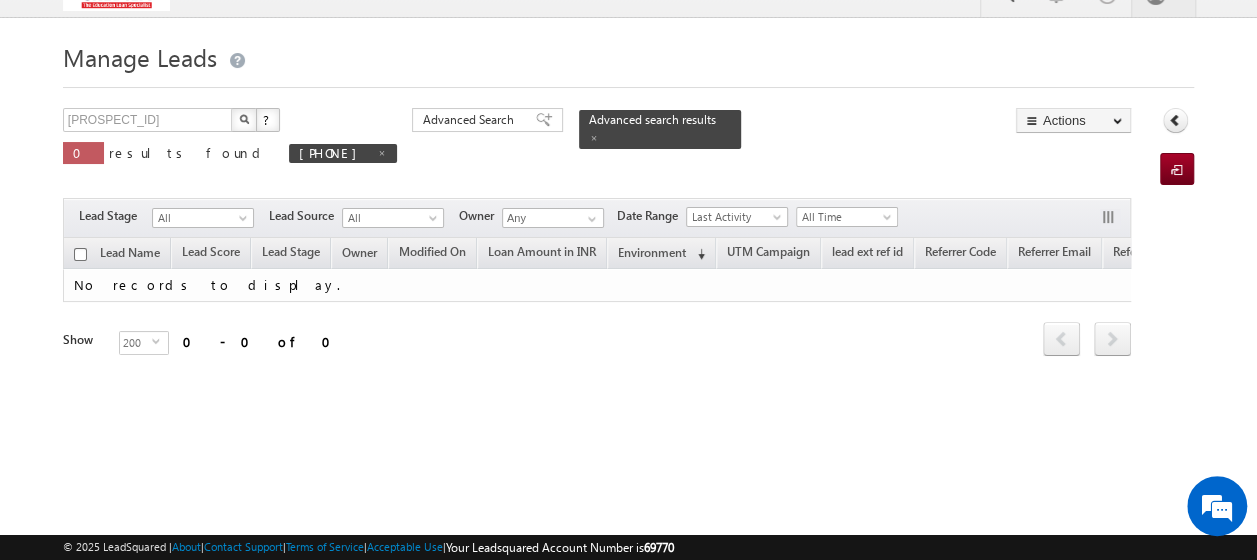 scroll, scrollTop: 30, scrollLeft: 0, axis: vertical 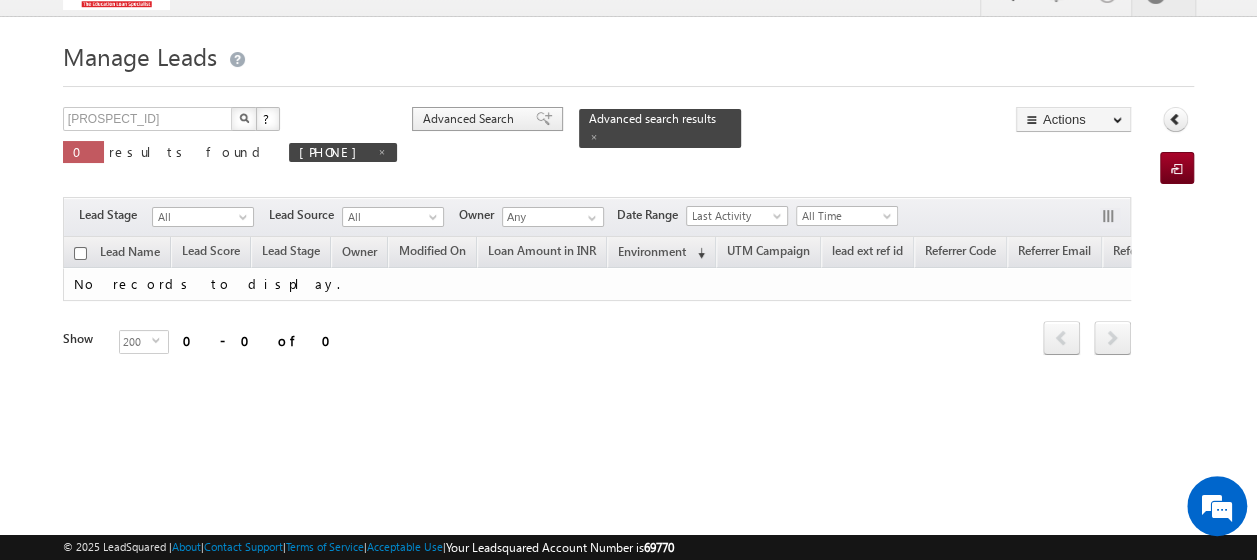 click on "Advanced Search" at bounding box center (471, 119) 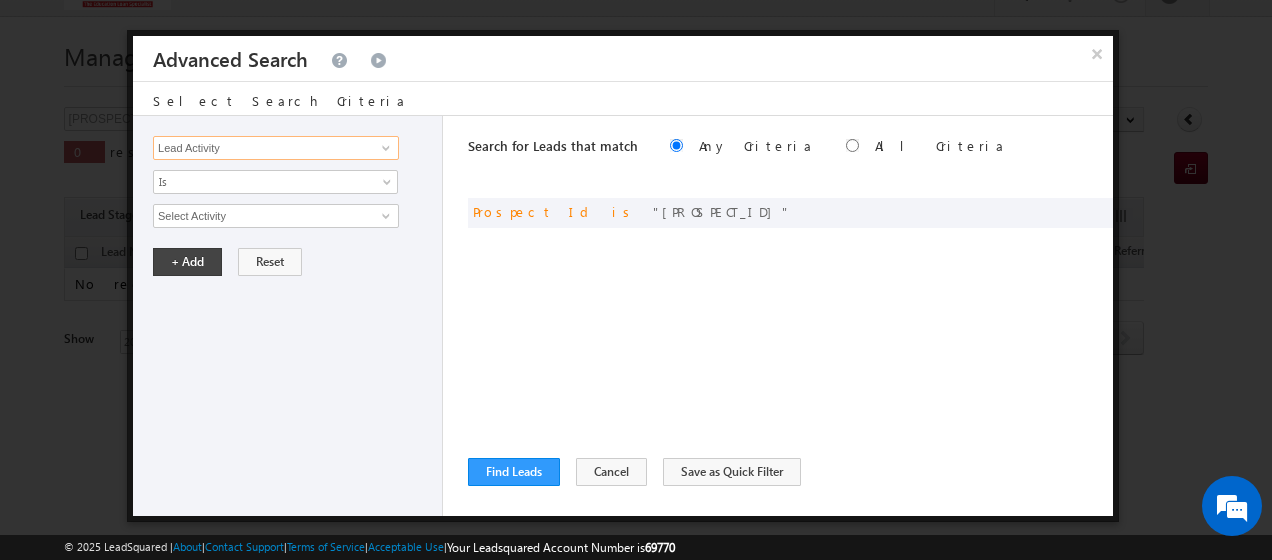 click on "Lead Activity" at bounding box center (276, 148) 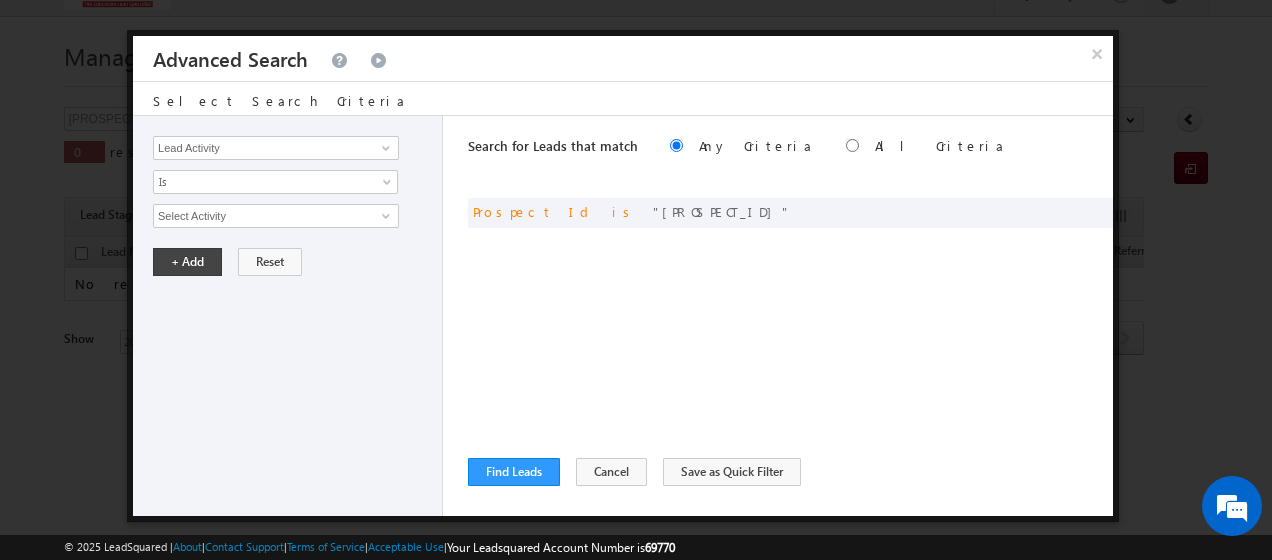 click on "Search for Leads that match
Any Criteria
All Criteria
Note that the current triggering entity  is not considered  in the condition
If more than one opportunities are returned, the opportunity which is  most recently created  will be considered.
Descending
Ascending
or   Prospect Id   is   L231214000006" at bounding box center (790, 316) 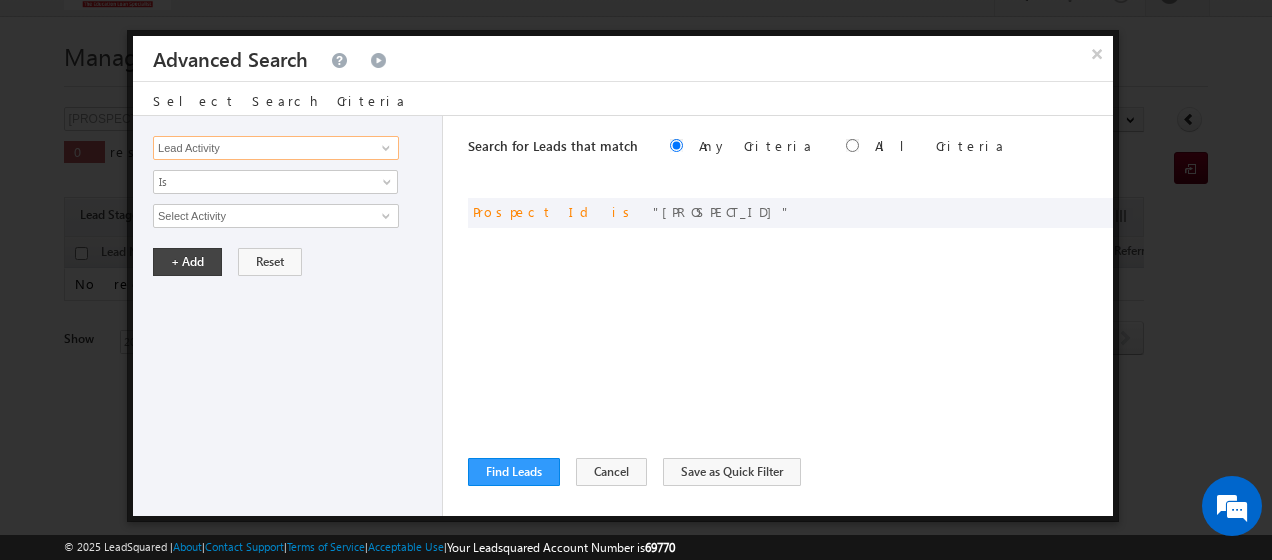 click on "Lead Activity" at bounding box center (276, 148) 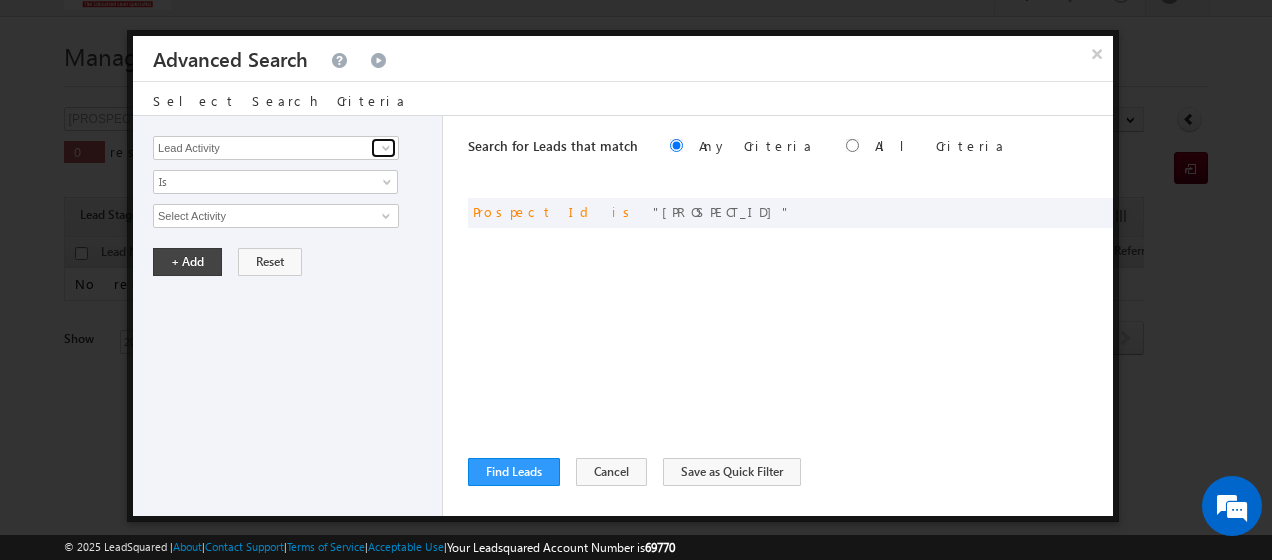 click at bounding box center (386, 148) 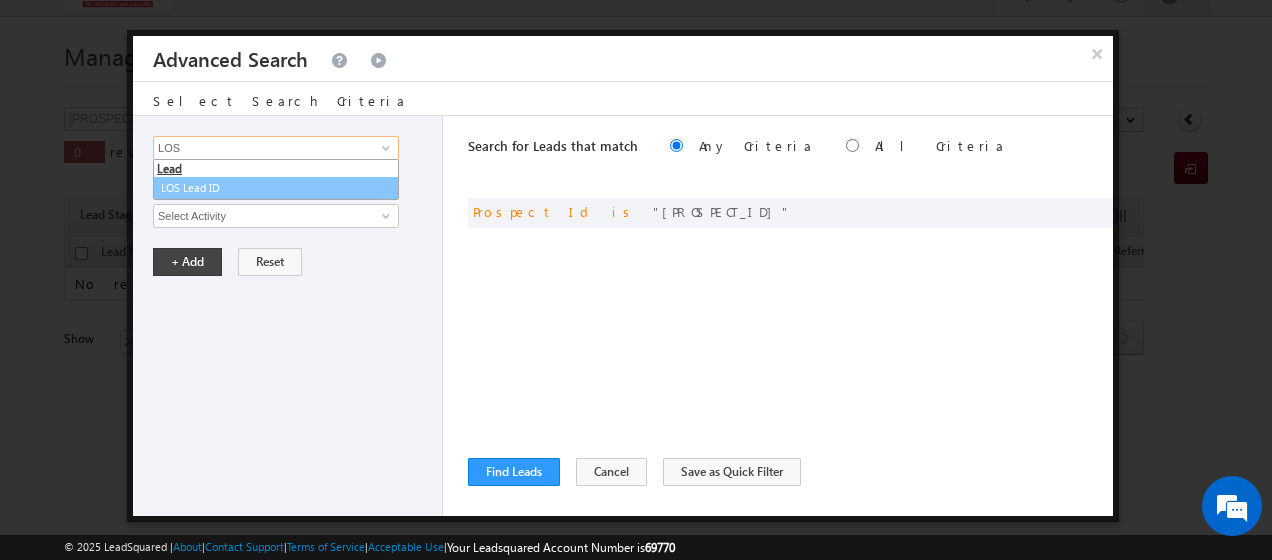 click on "LOS Lead ID" at bounding box center [276, 188] 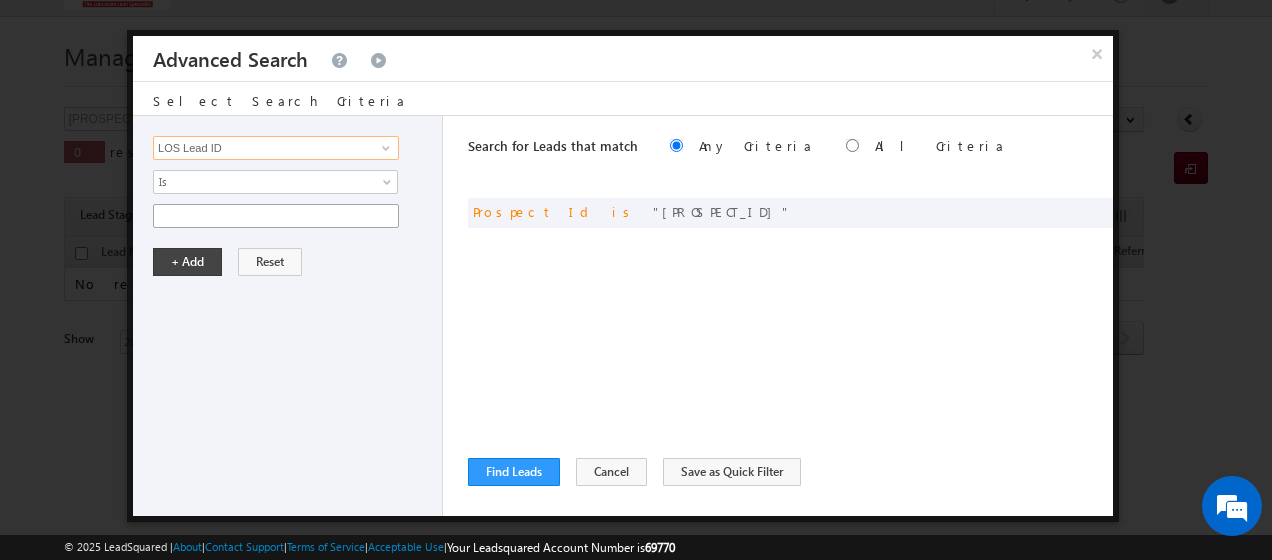 type on "LOS Lead ID" 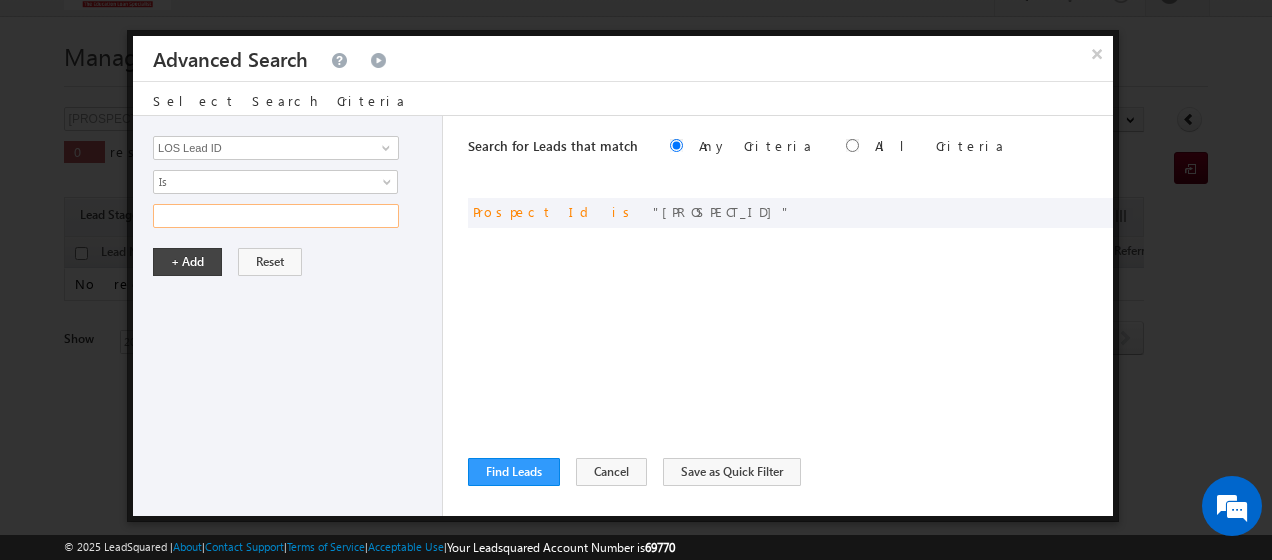 click at bounding box center (276, 216) 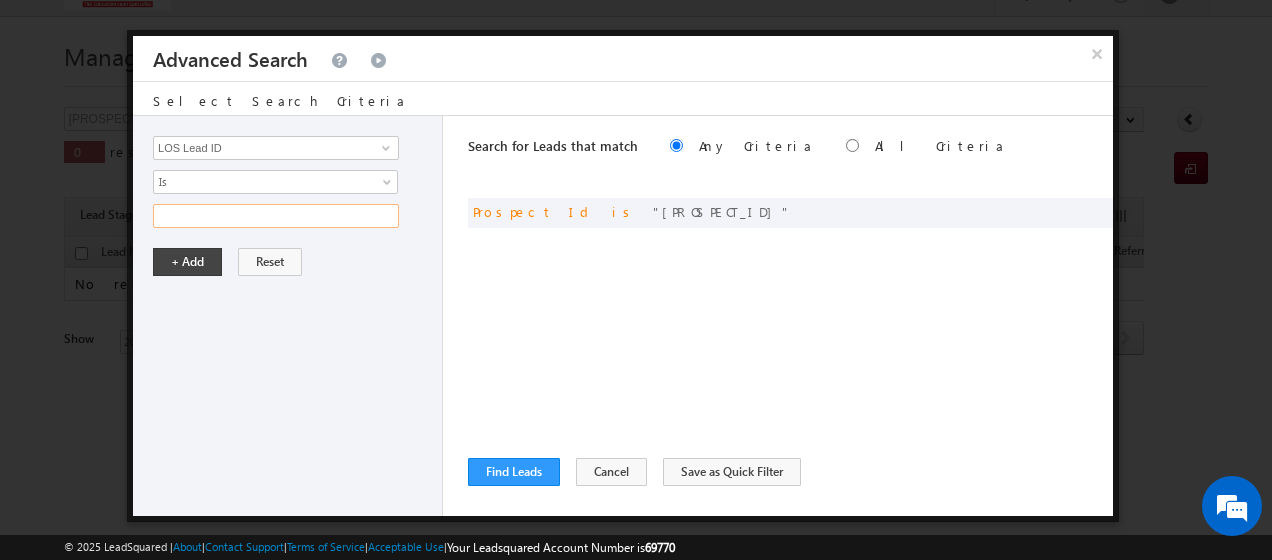 paste on "L231214000006" 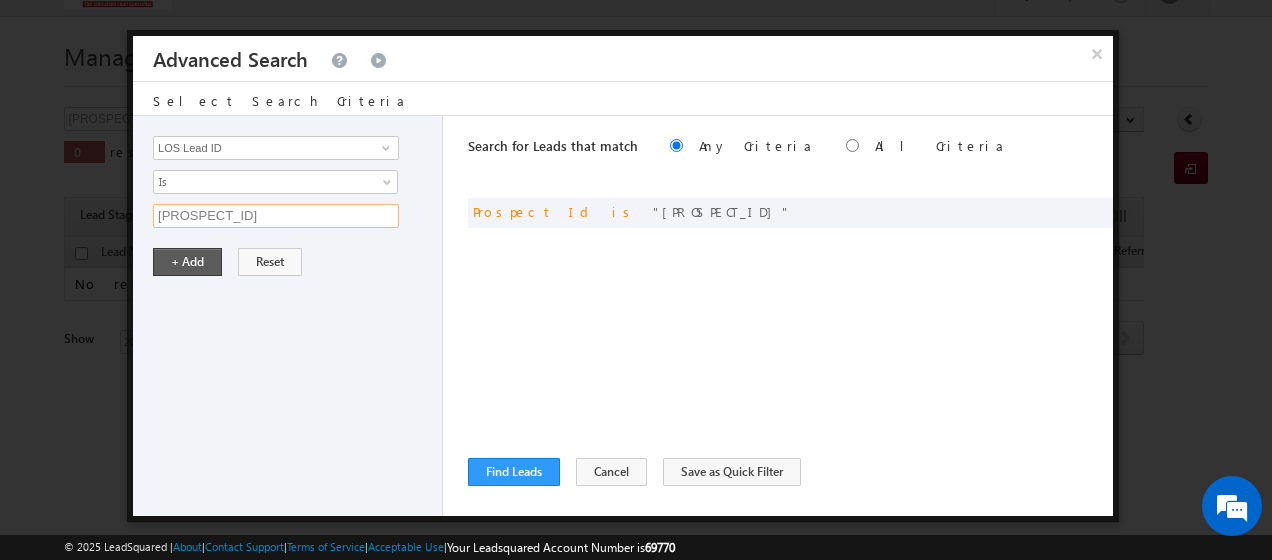 type on "L231214000006" 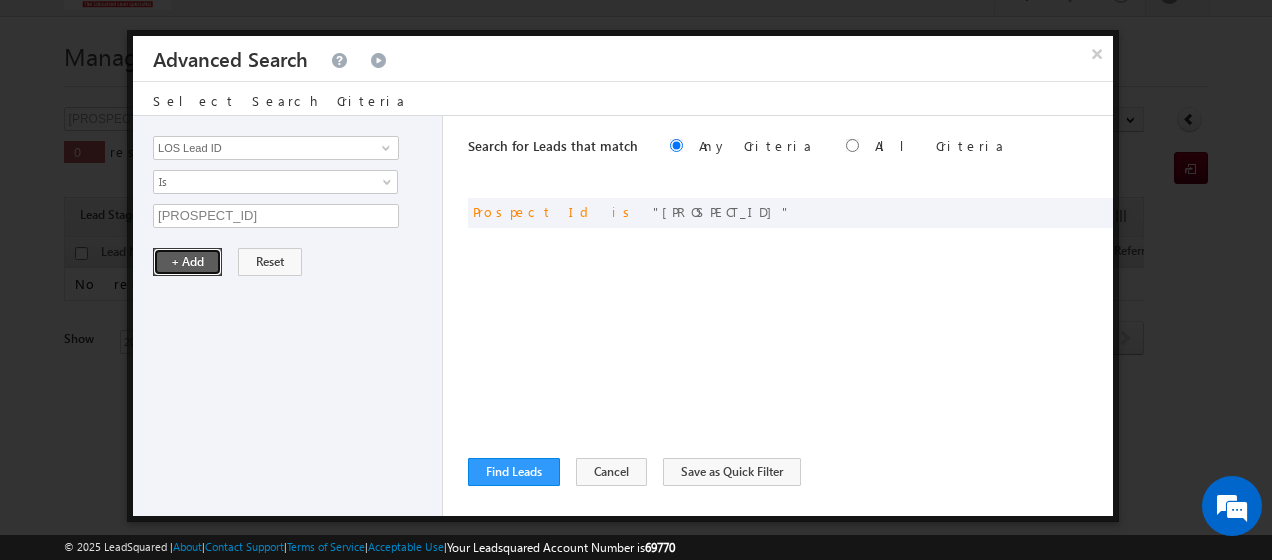 click on "+ Add" at bounding box center [187, 262] 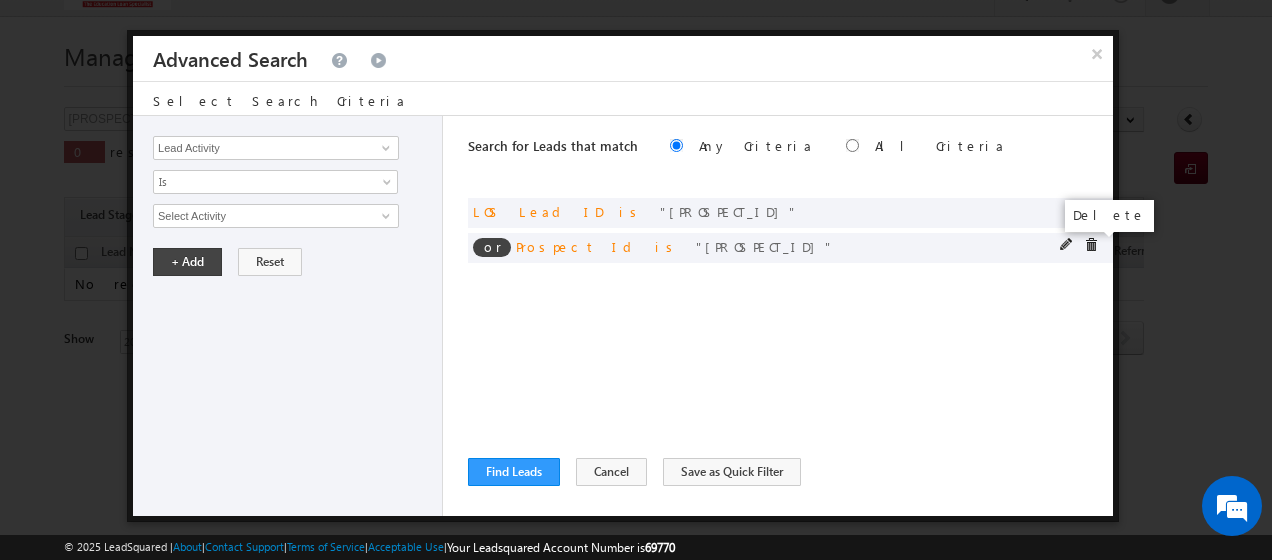 click at bounding box center (1091, 245) 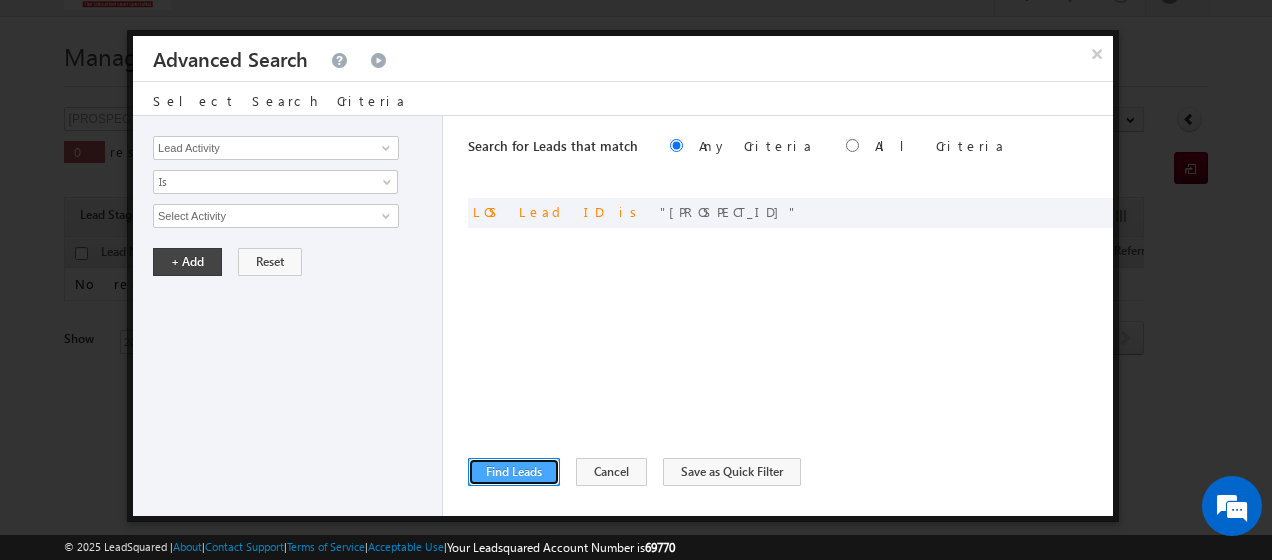 click on "Find Leads" at bounding box center (514, 472) 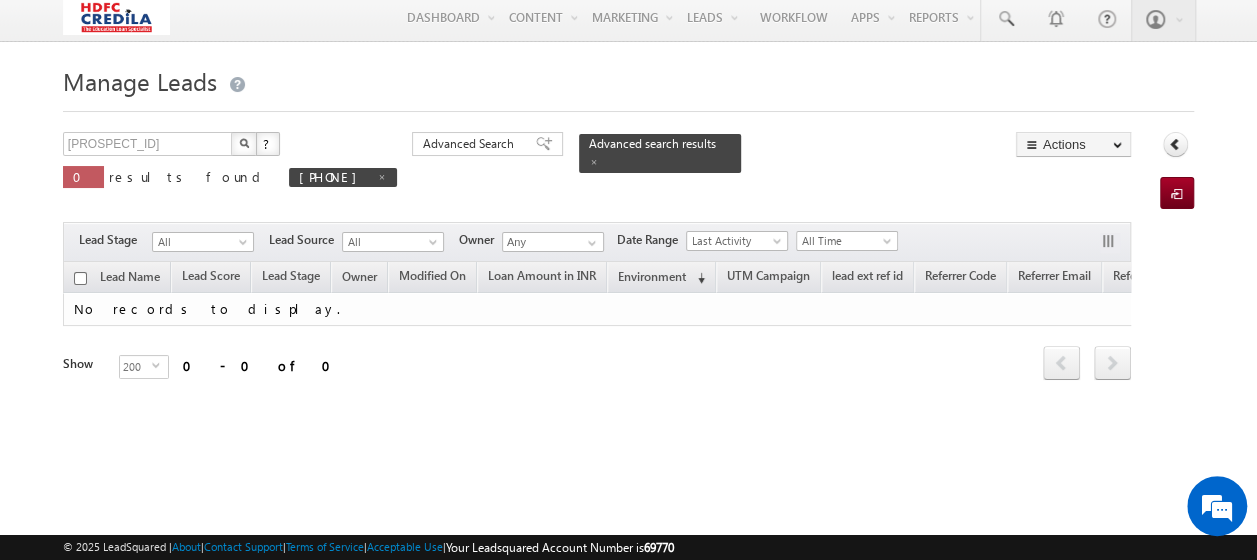 scroll, scrollTop: 0, scrollLeft: 0, axis: both 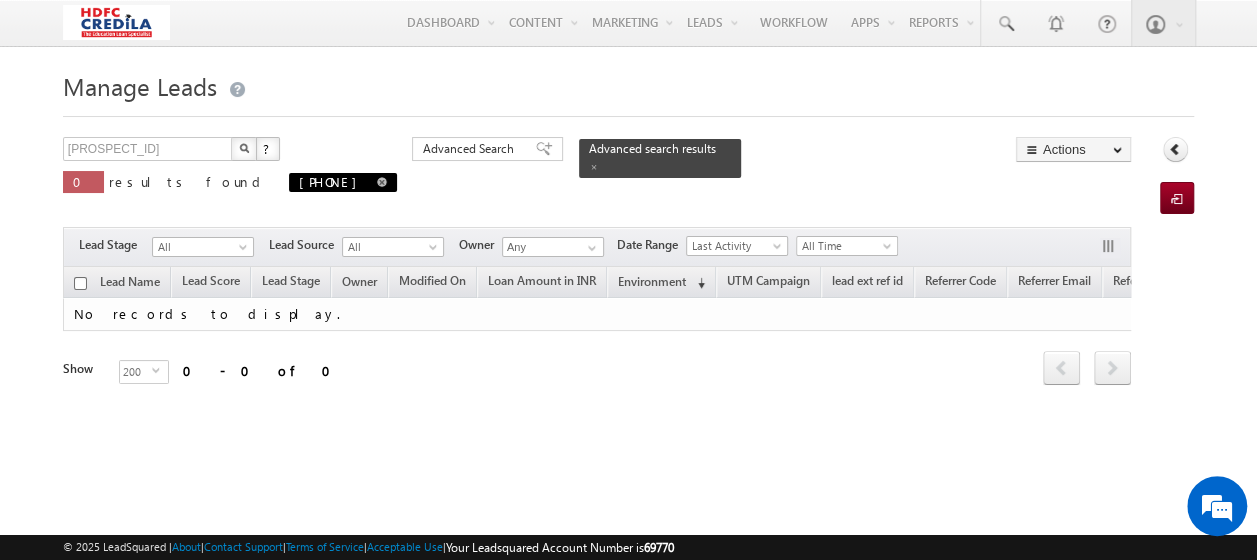 click at bounding box center [382, 182] 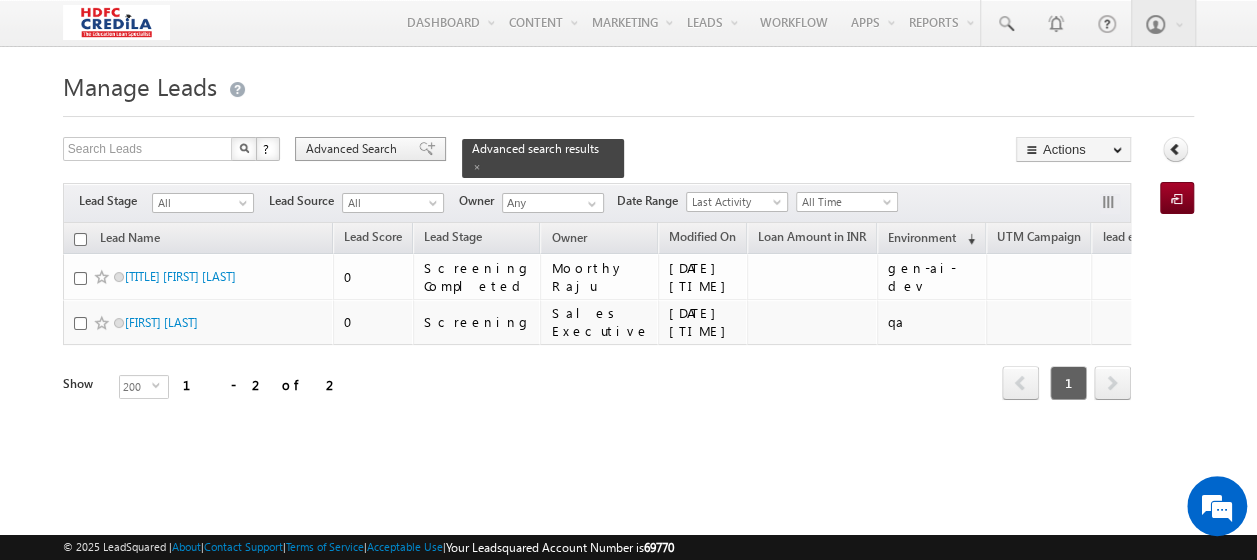 click on "Advanced Search" at bounding box center (354, 149) 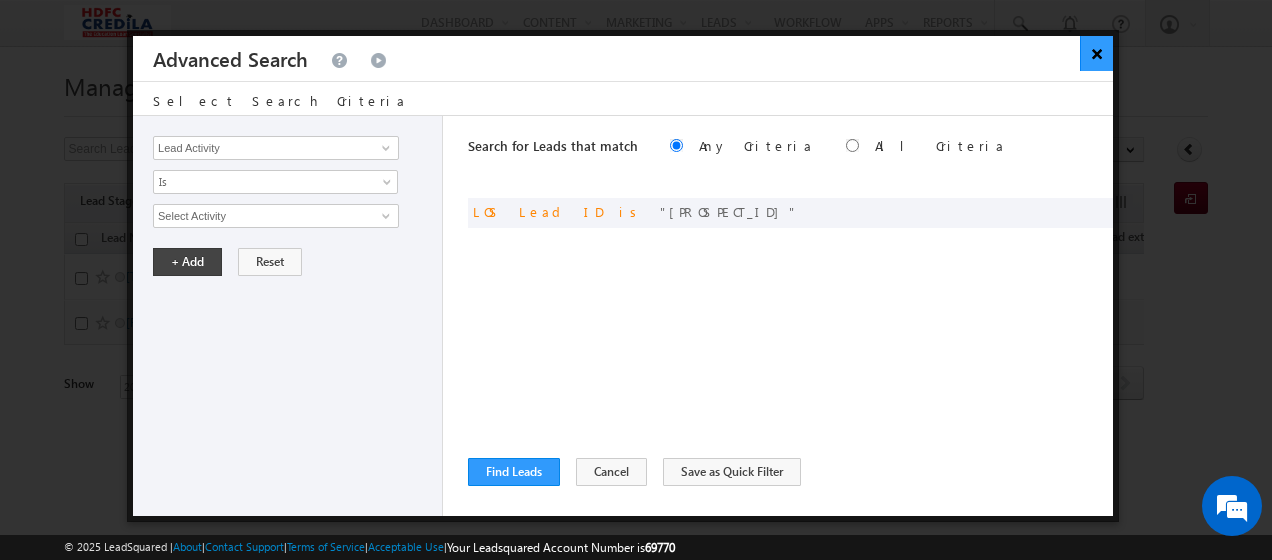 click on "×" at bounding box center [1096, 53] 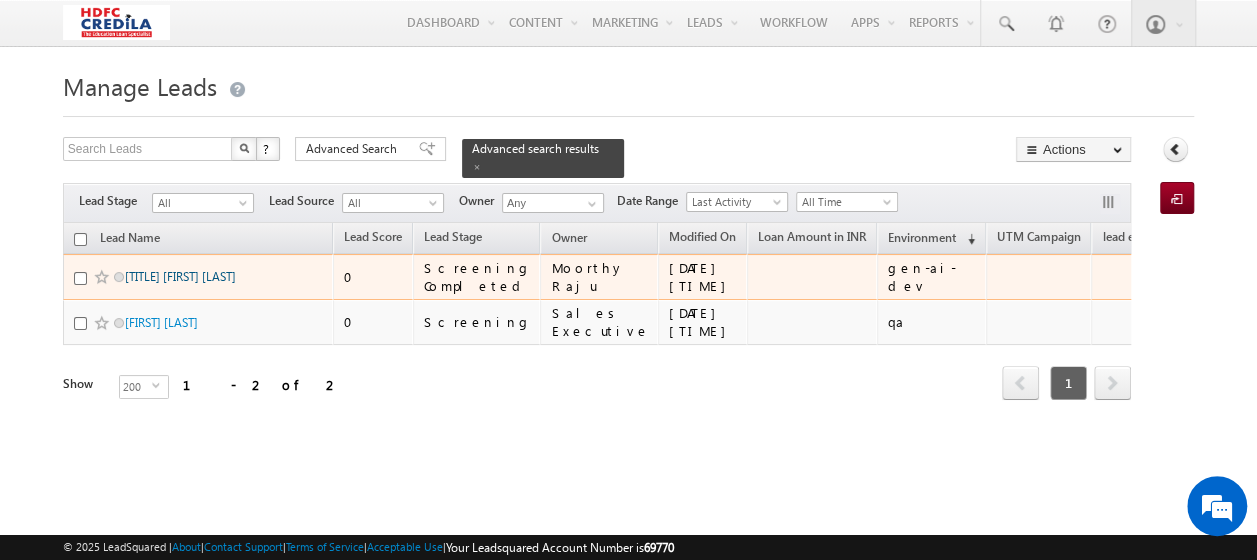 click on "[TITLE] [FIRST] [LAST]" at bounding box center (180, 276) 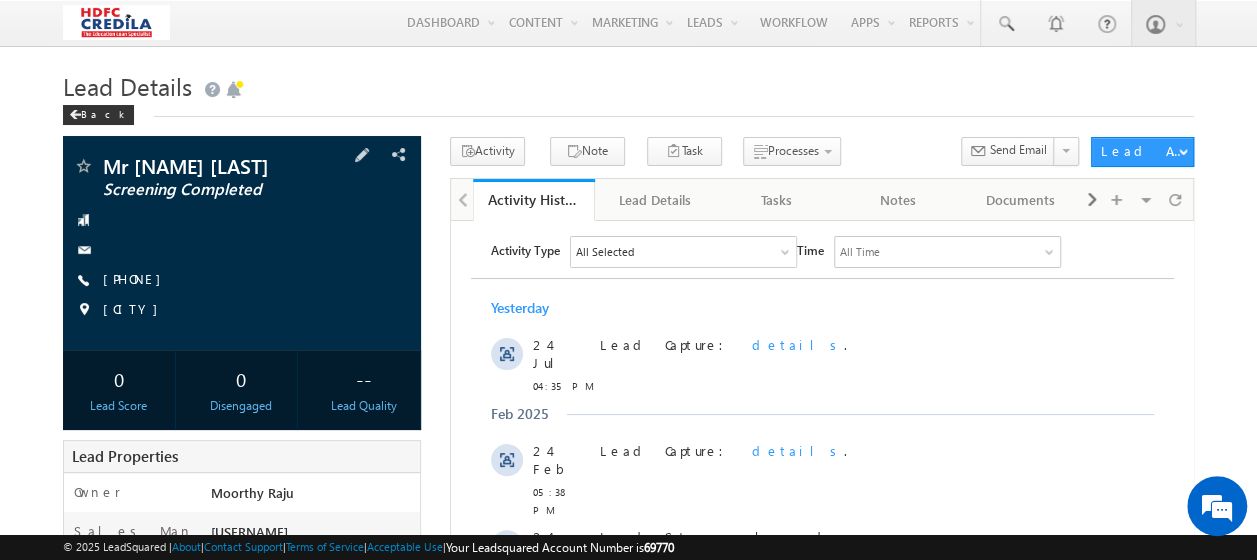 scroll, scrollTop: 0, scrollLeft: 0, axis: both 